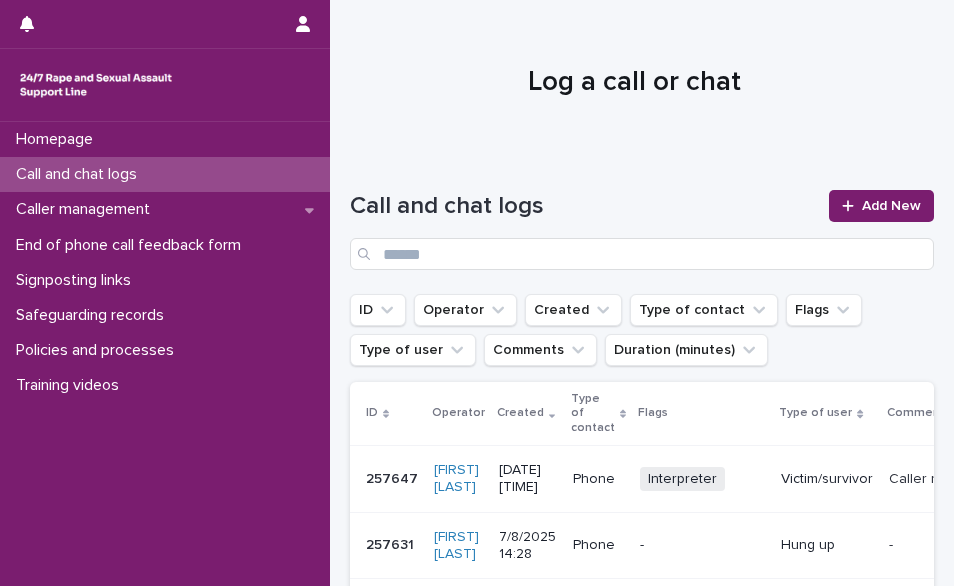 scroll, scrollTop: 0, scrollLeft: 0, axis: both 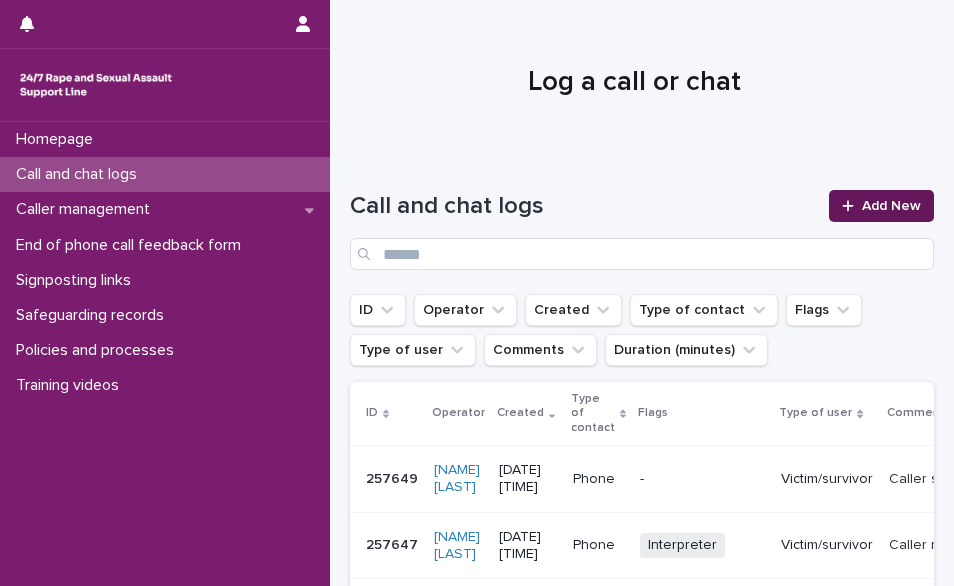 click on "Add New" at bounding box center (891, 206) 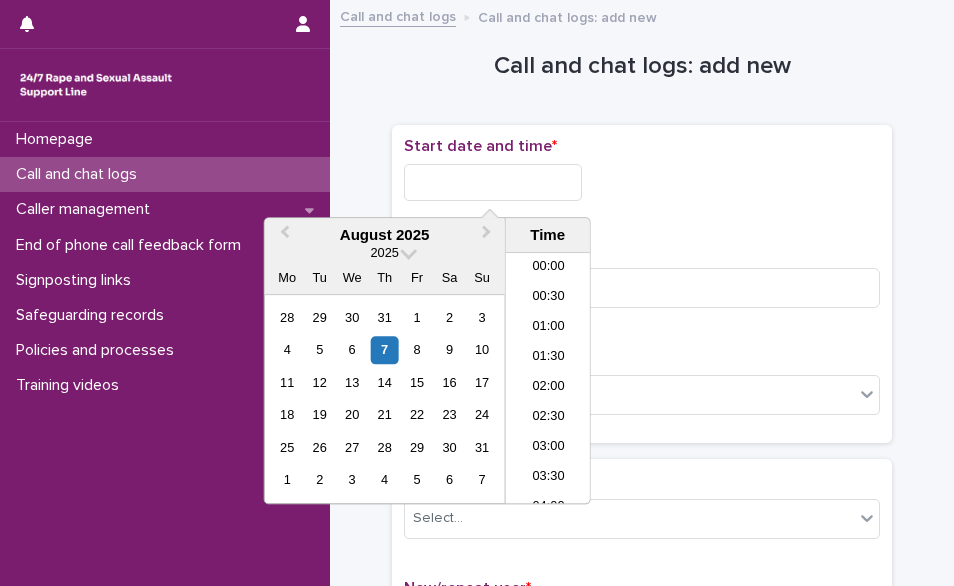 scroll, scrollTop: 970, scrollLeft: 0, axis: vertical 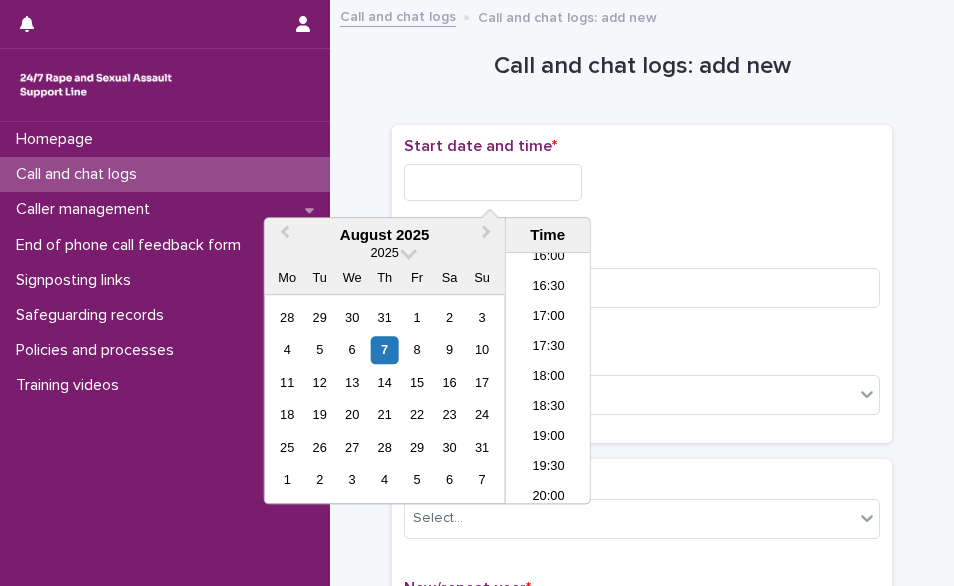 click at bounding box center (493, 182) 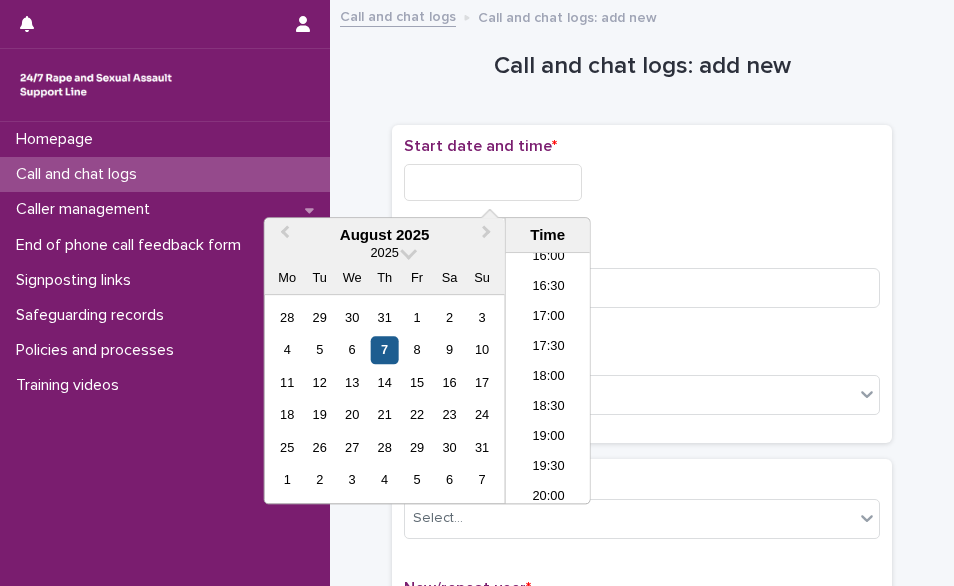 click on "7" at bounding box center (384, 350) 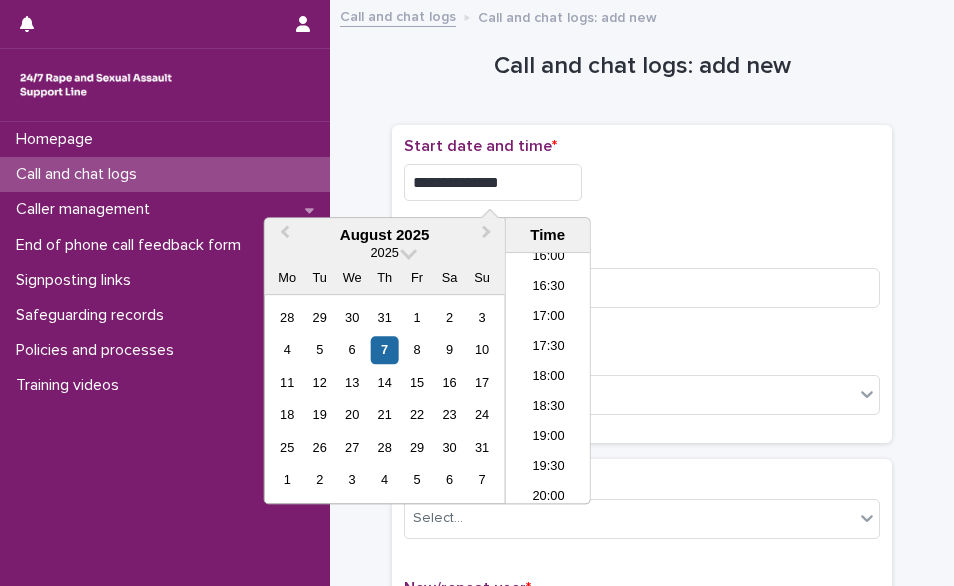 click on "**********" at bounding box center [493, 182] 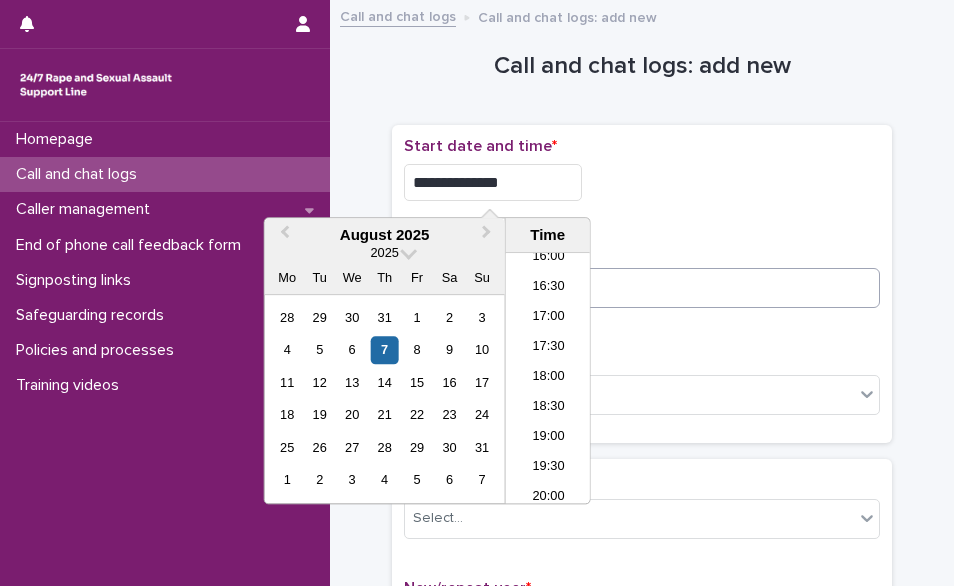 type on "**********" 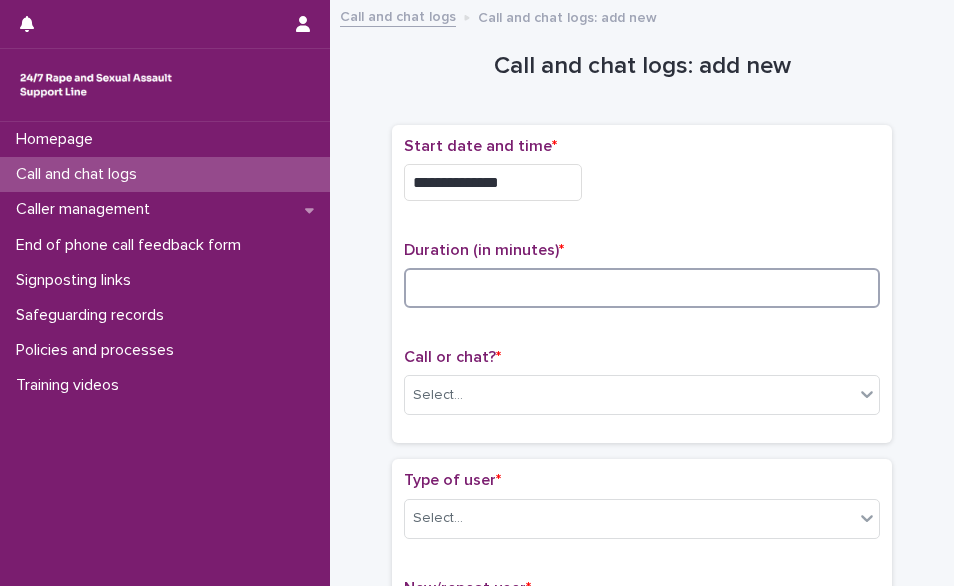 click at bounding box center [642, 288] 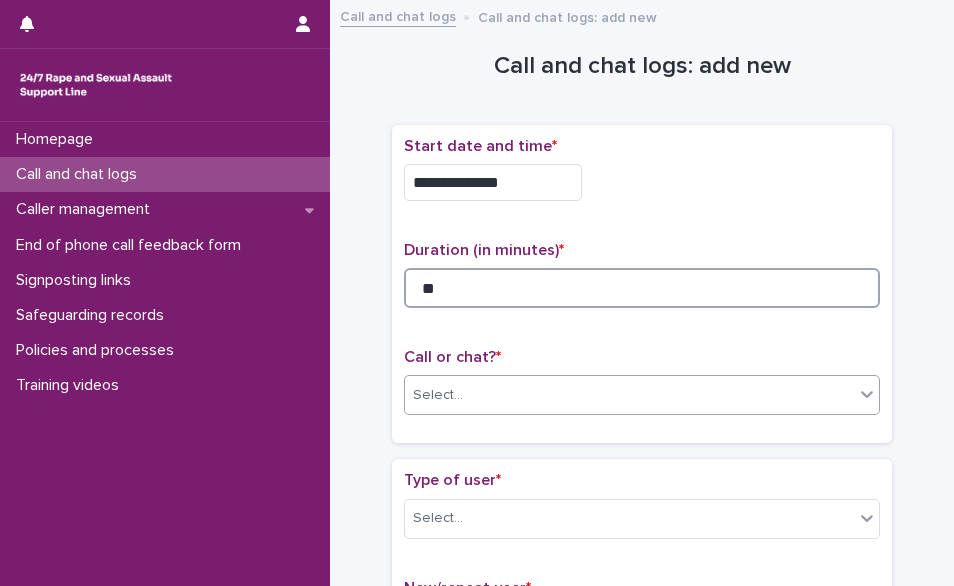 type on "**" 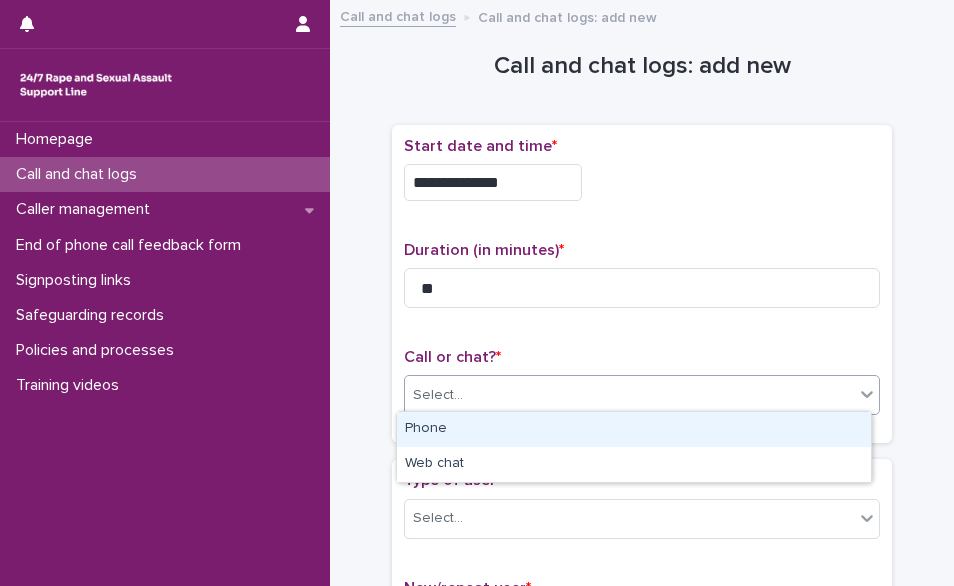 click on "Select..." at bounding box center [629, 395] 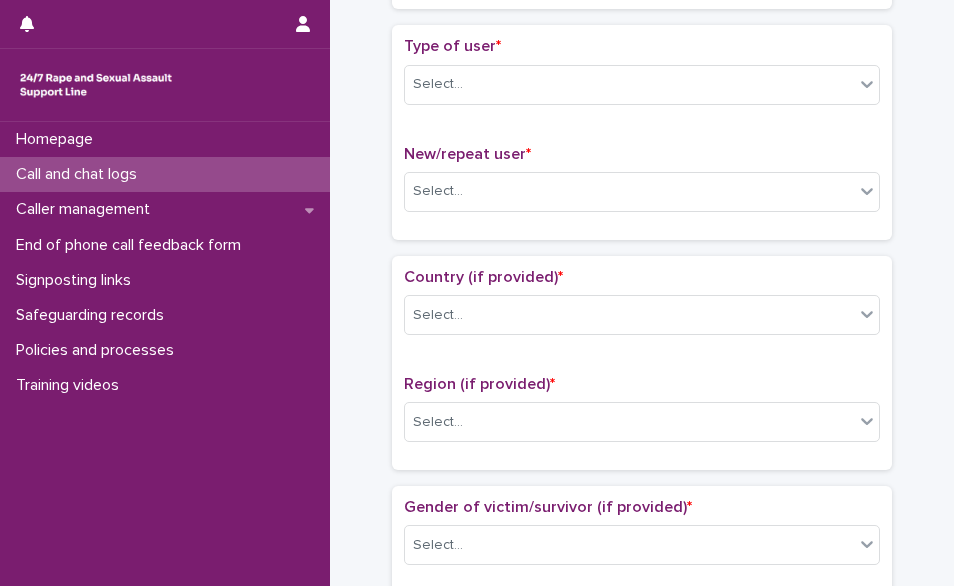 scroll, scrollTop: 439, scrollLeft: 0, axis: vertical 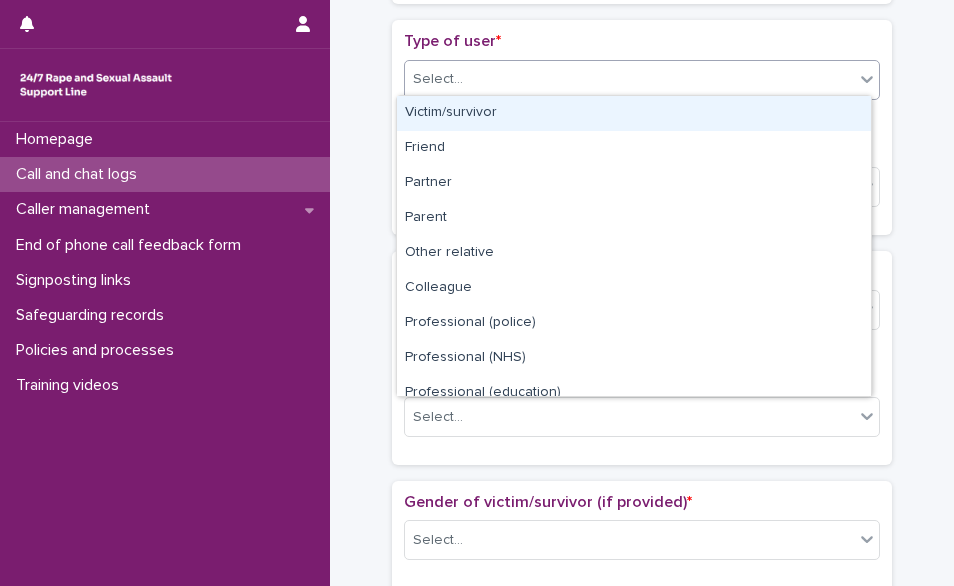 click on "Select..." at bounding box center (629, 79) 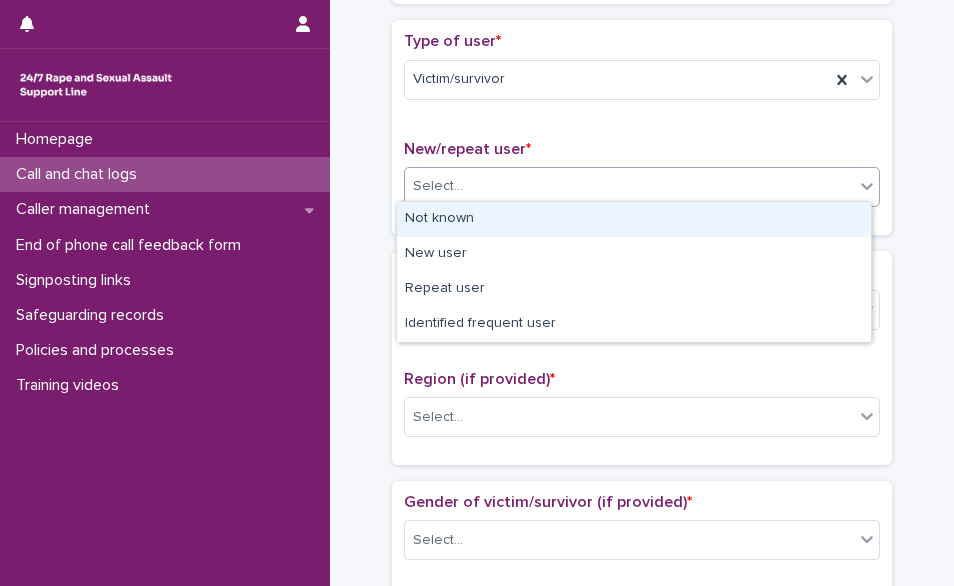 drag, startPoint x: 696, startPoint y: 197, endPoint x: 664, endPoint y: 217, distance: 37.735924 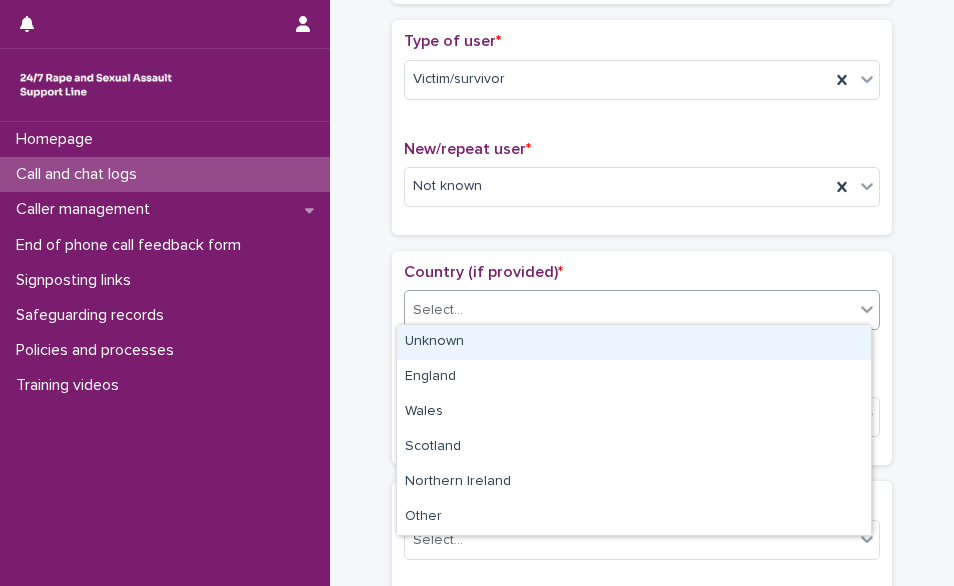 click on "Select..." at bounding box center [629, 310] 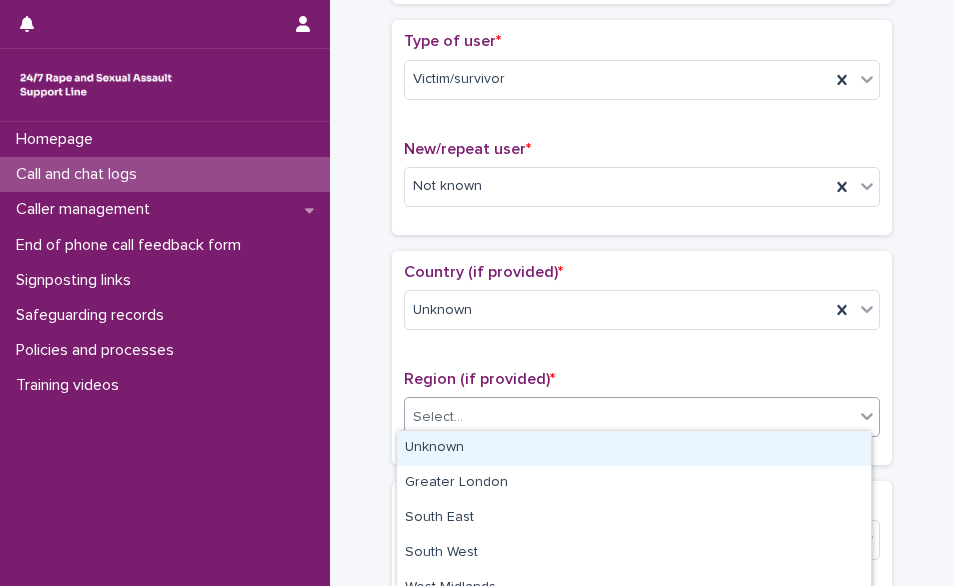 drag, startPoint x: 694, startPoint y: 420, endPoint x: 675, endPoint y: 443, distance: 29.832869 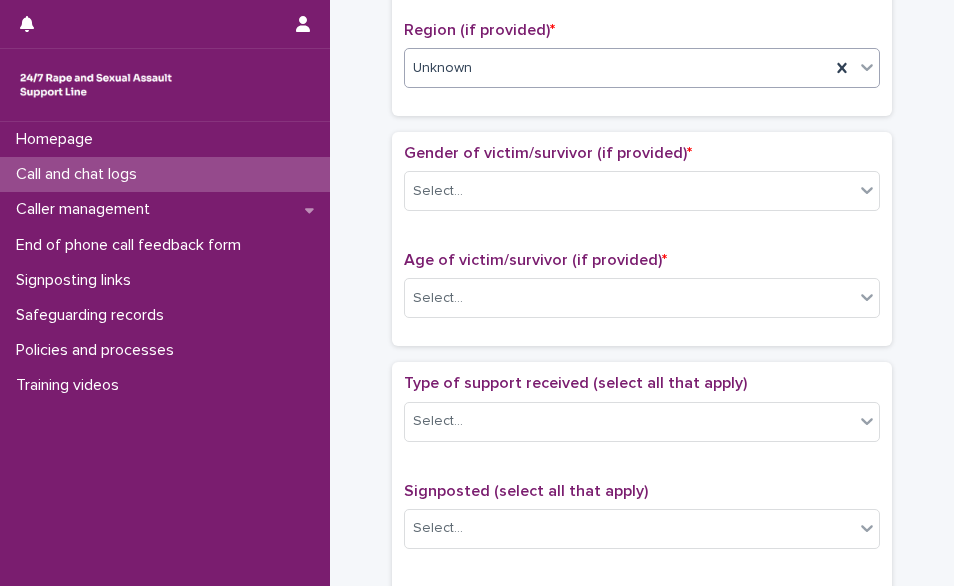 scroll, scrollTop: 799, scrollLeft: 0, axis: vertical 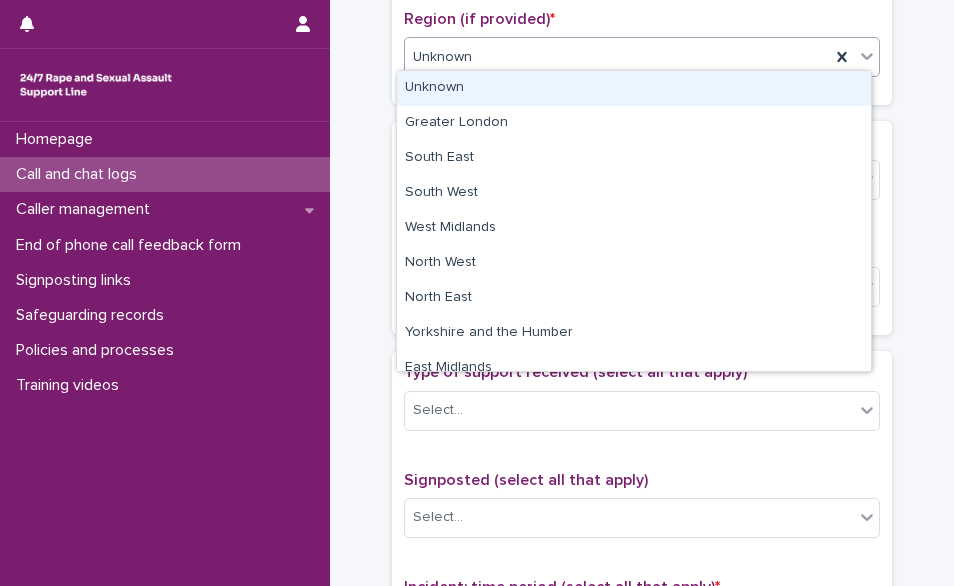 click on "Unknown" at bounding box center (617, 57) 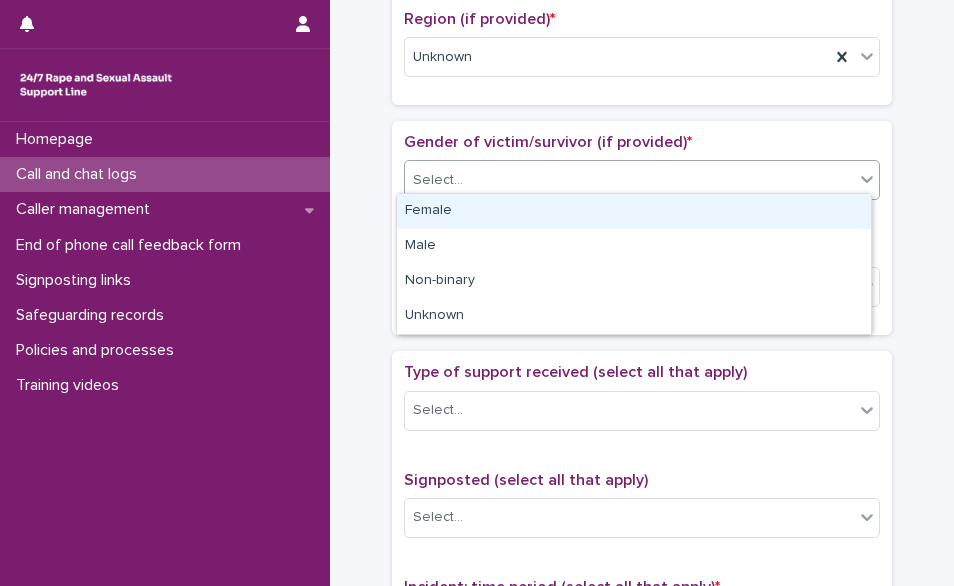 click on "Select..." at bounding box center [629, 180] 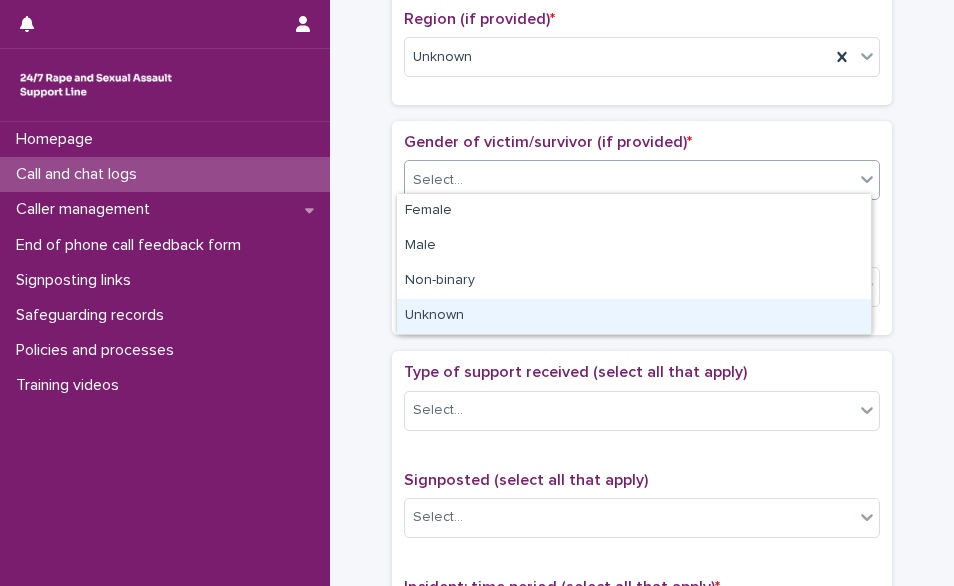 click on "Unknown" at bounding box center (634, 316) 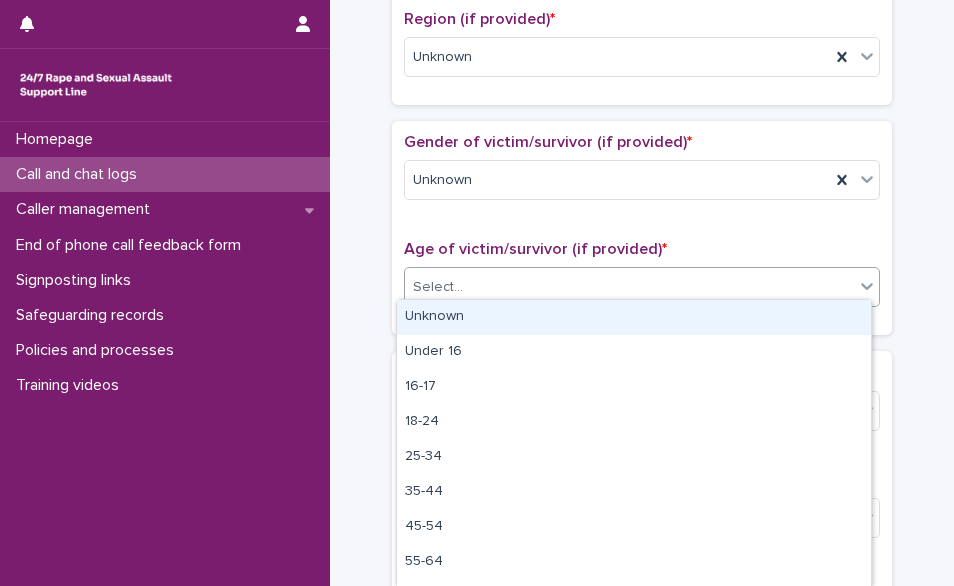 click on "Select..." at bounding box center [642, 287] 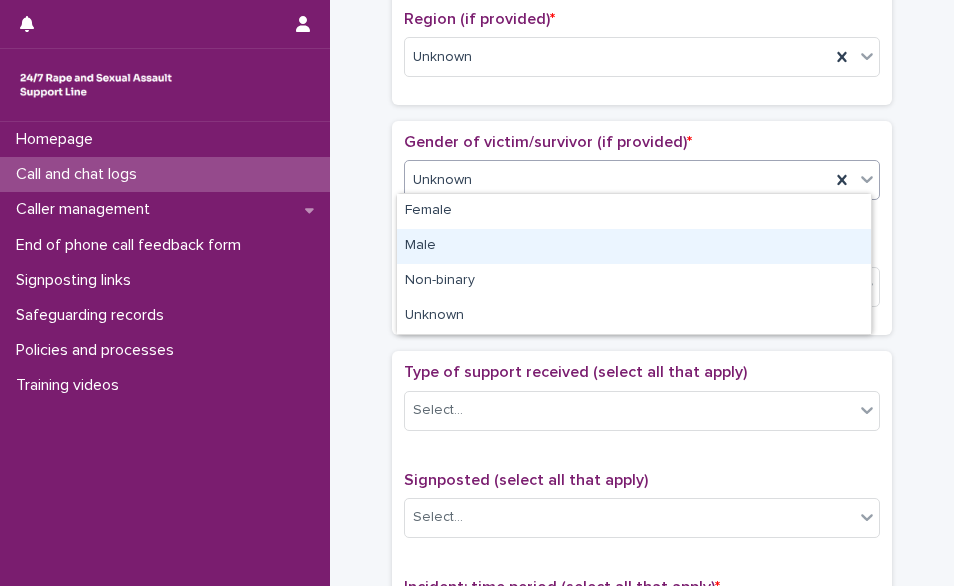 drag, startPoint x: 570, startPoint y: 171, endPoint x: 524, endPoint y: 241, distance: 83.761566 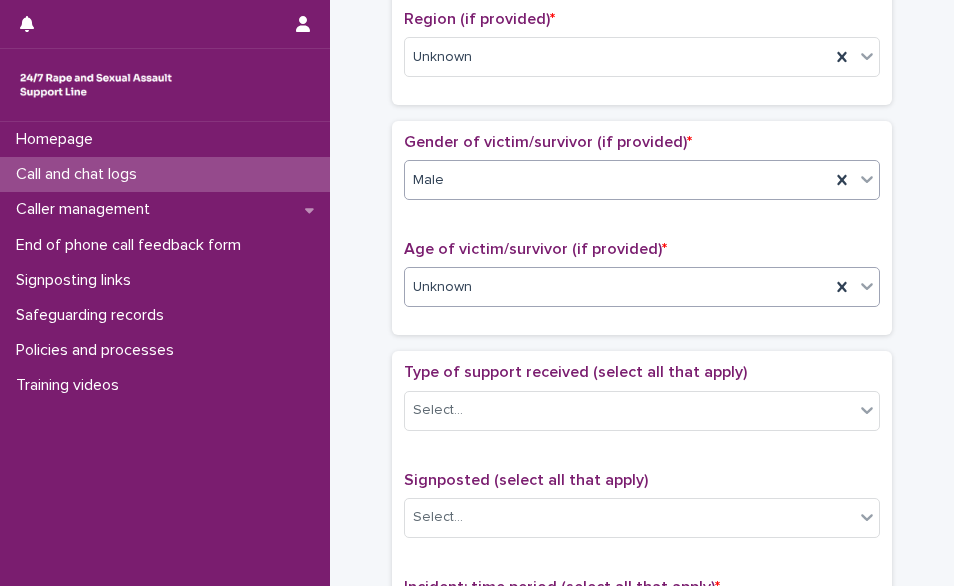 click on "Unknown" at bounding box center (617, 287) 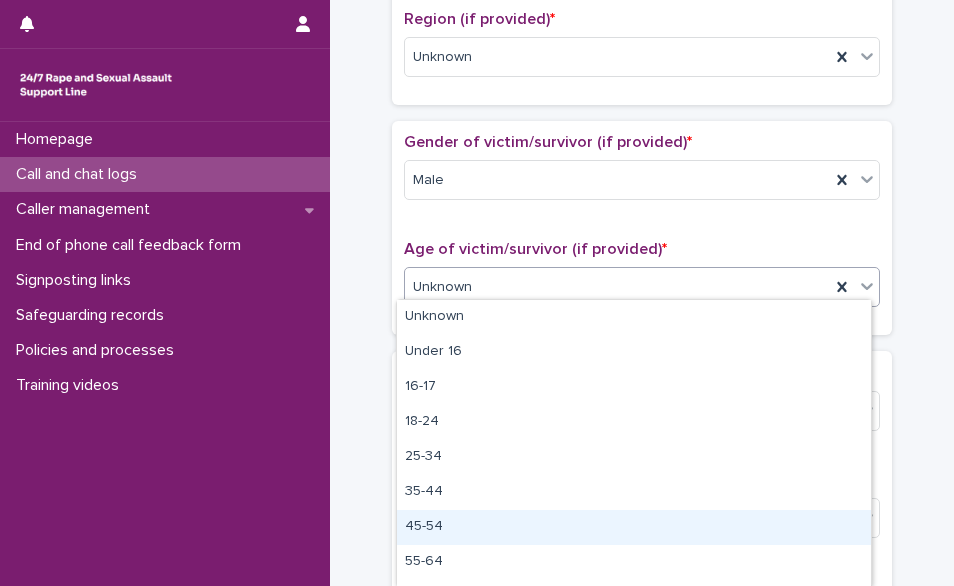 click on "45-54" at bounding box center (634, 527) 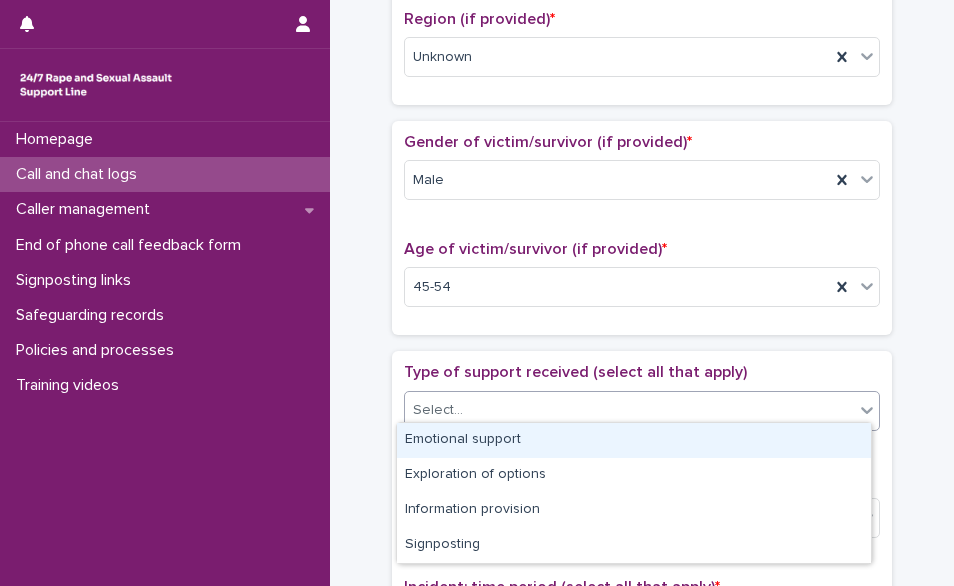 drag, startPoint x: 537, startPoint y: 411, endPoint x: 532, endPoint y: 437, distance: 26.476404 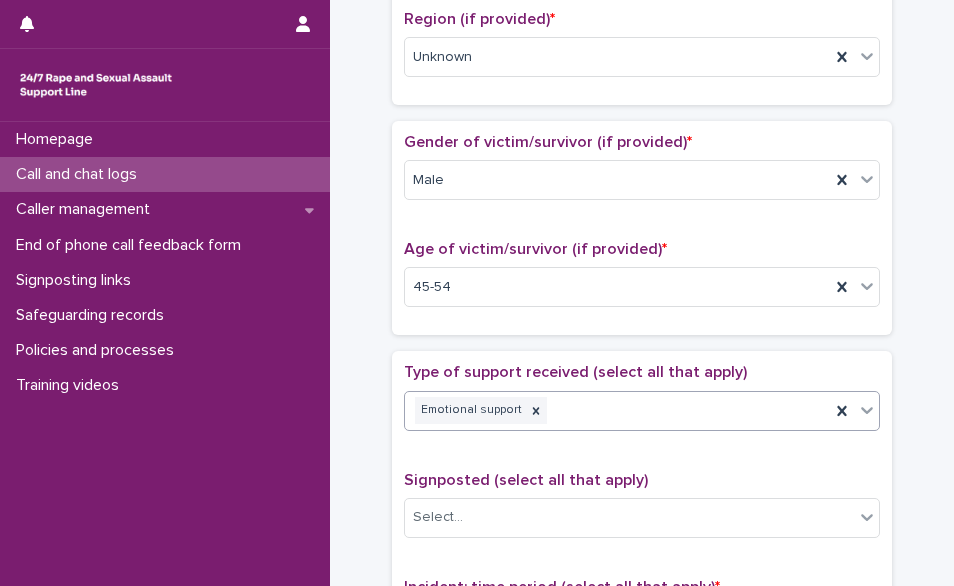 click 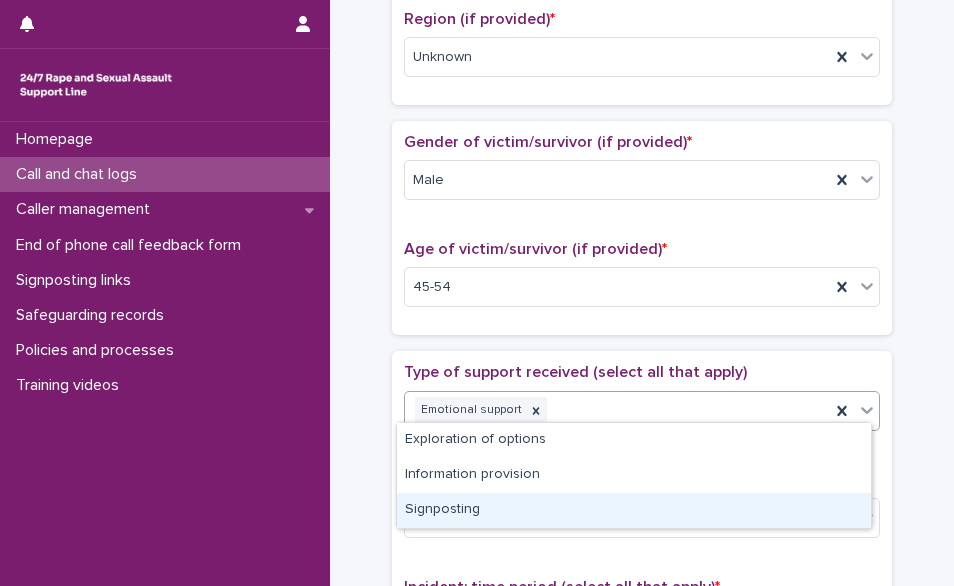 click on "Signposting" at bounding box center [634, 510] 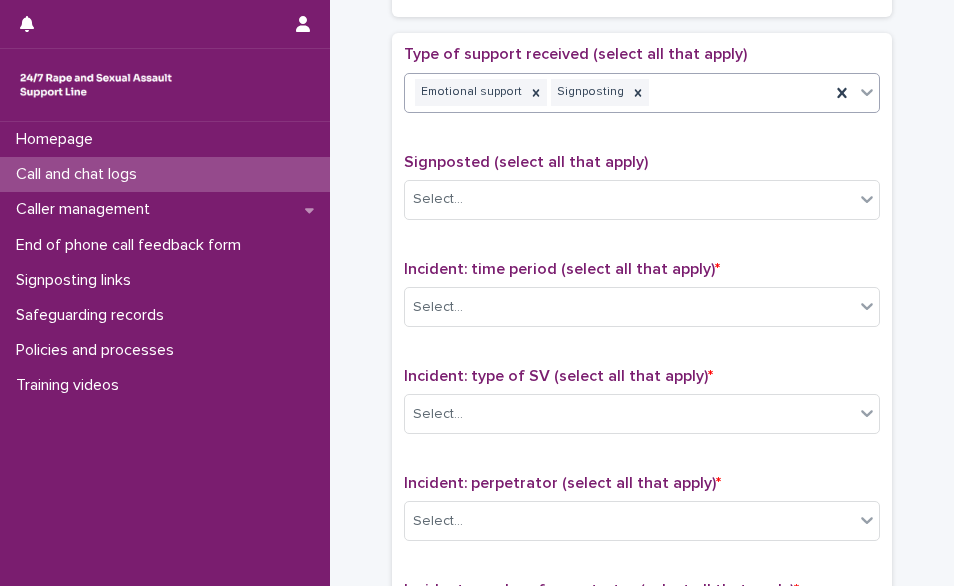 scroll, scrollTop: 1119, scrollLeft: 0, axis: vertical 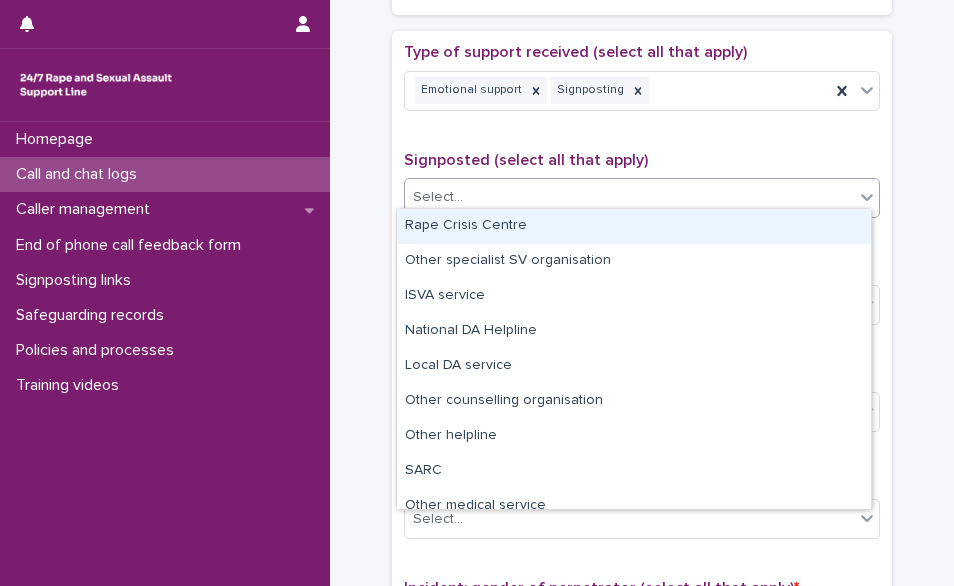 click on "Select..." at bounding box center (629, 197) 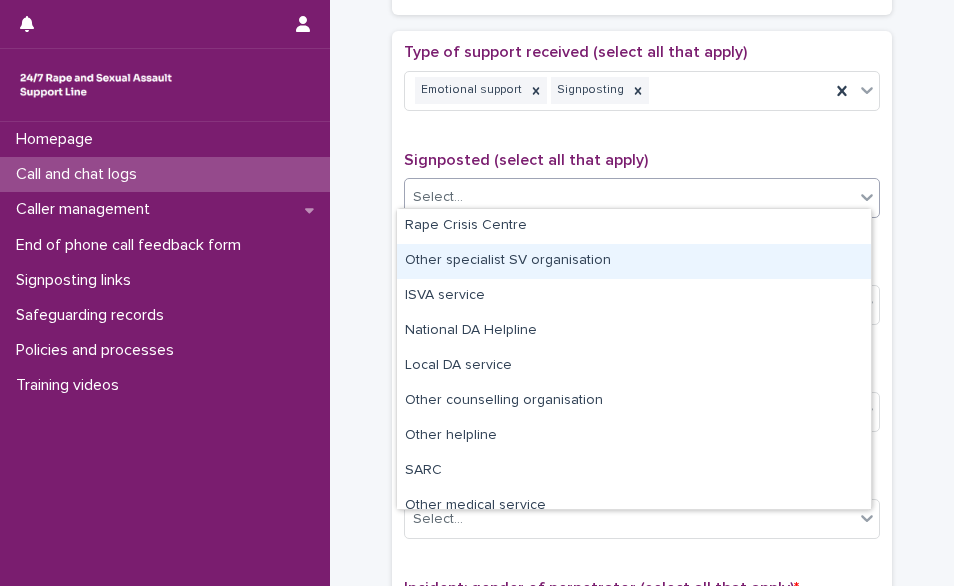 click on "Other specialist SV organisation" at bounding box center (634, 261) 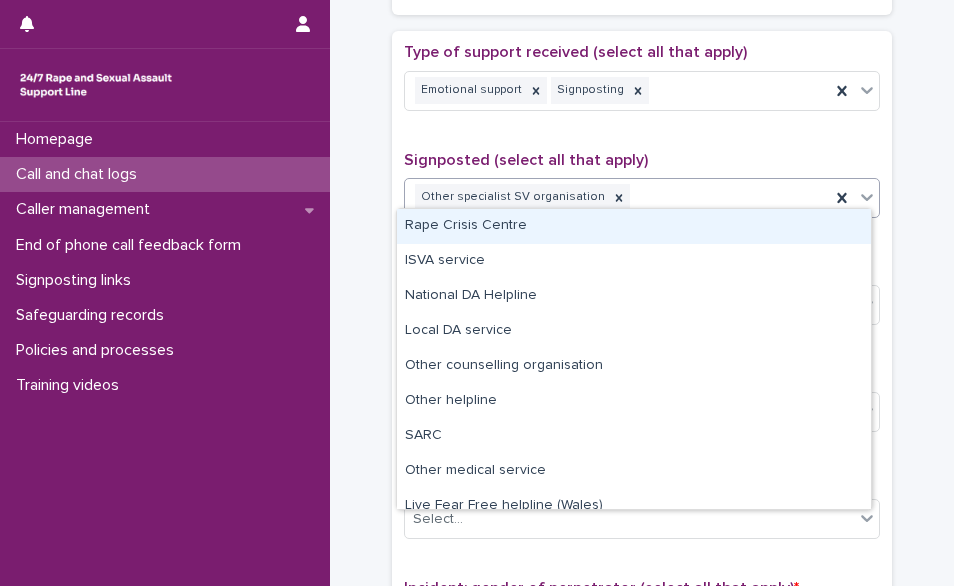 click 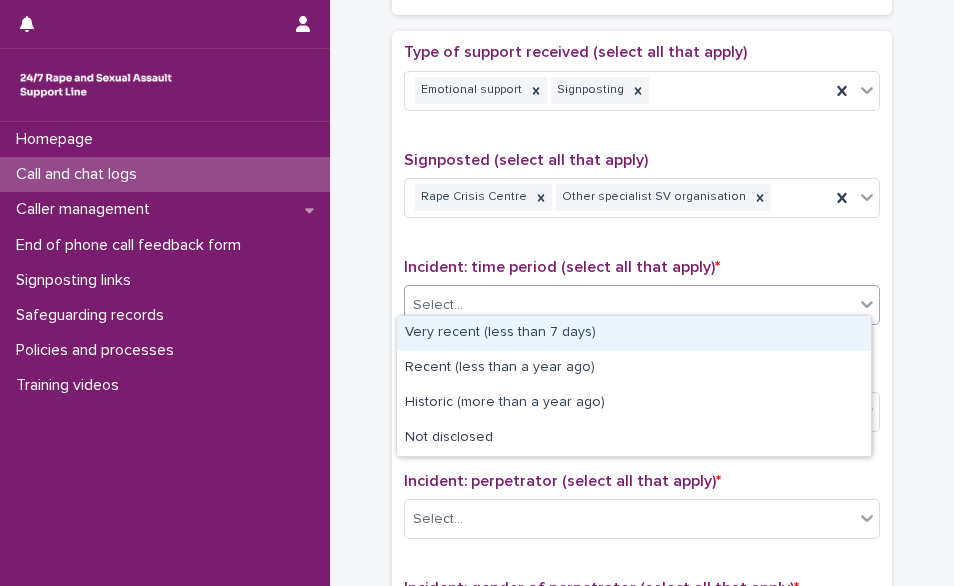 click on "Select..." at bounding box center (629, 305) 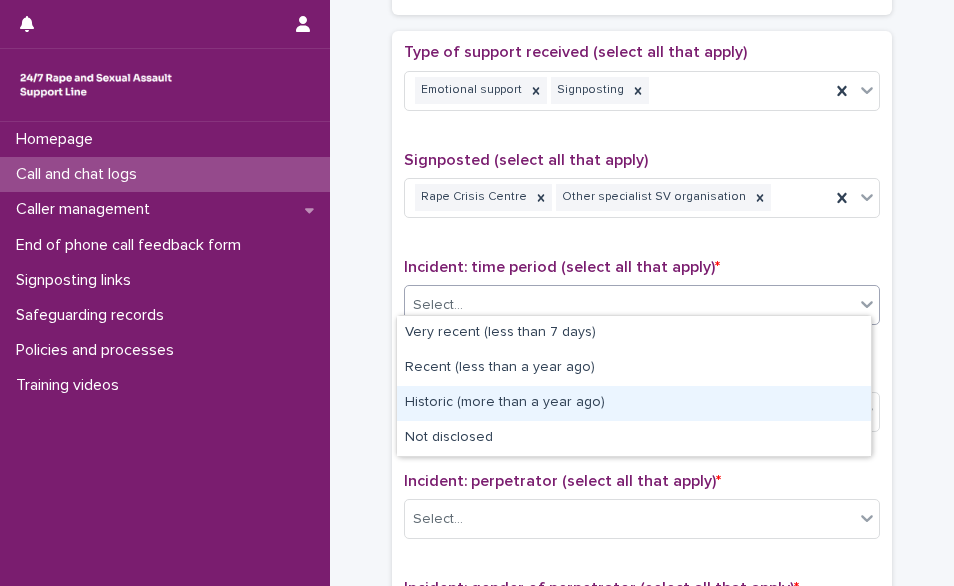 drag, startPoint x: 686, startPoint y: 346, endPoint x: 664, endPoint y: 385, distance: 44.777225 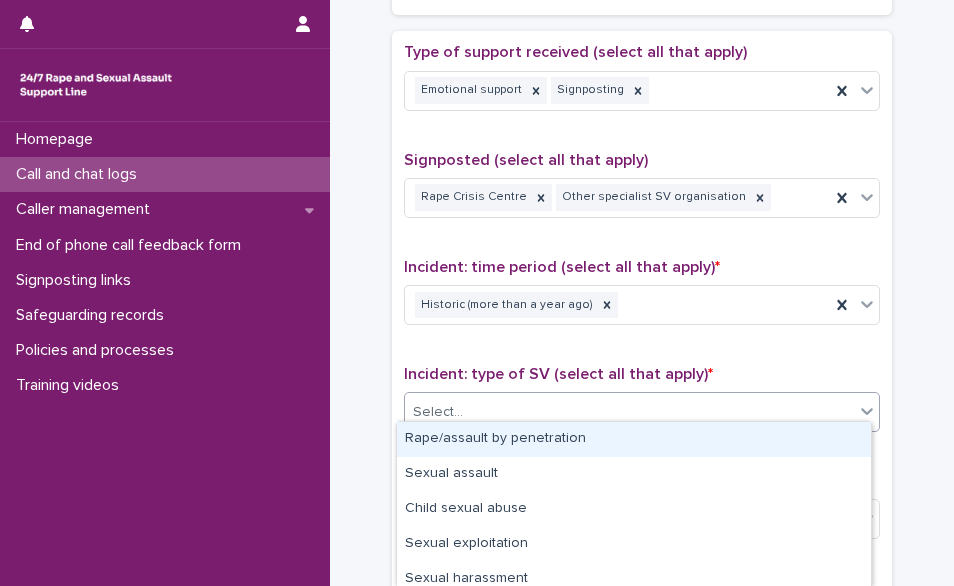click on "Select..." at bounding box center [629, 412] 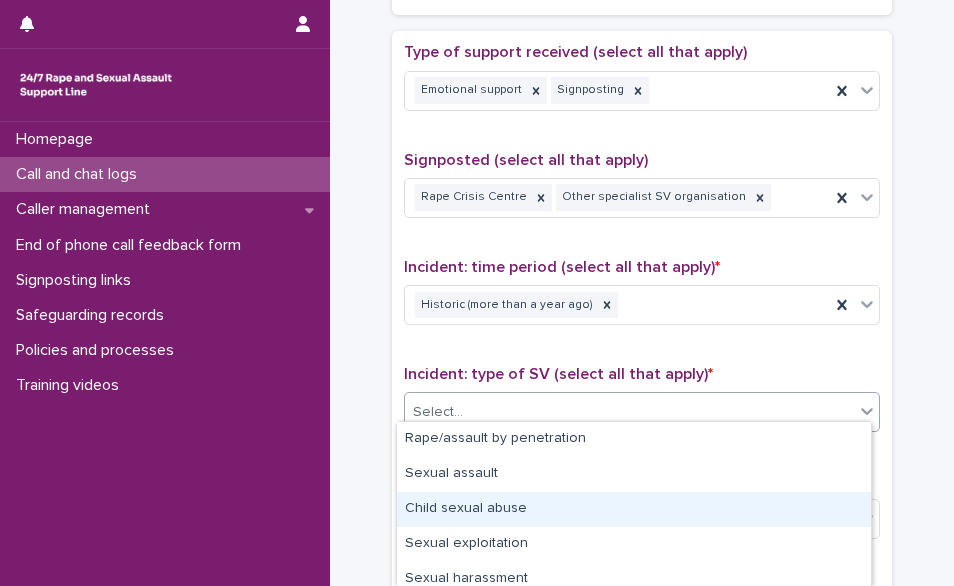 click on "Child sexual abuse" at bounding box center [634, 509] 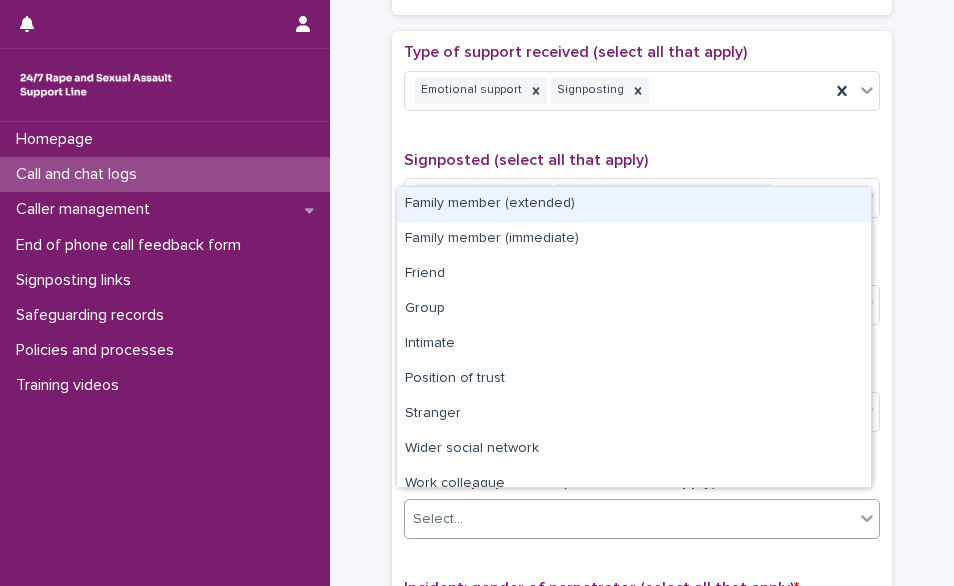 click on "Select..." at bounding box center (629, 519) 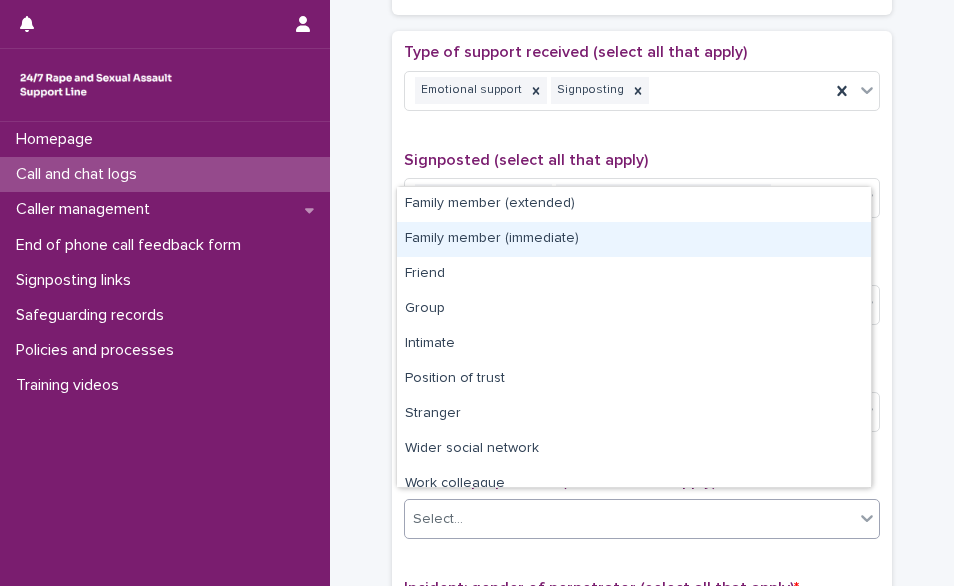 click on "Family member (immediate)" at bounding box center [634, 239] 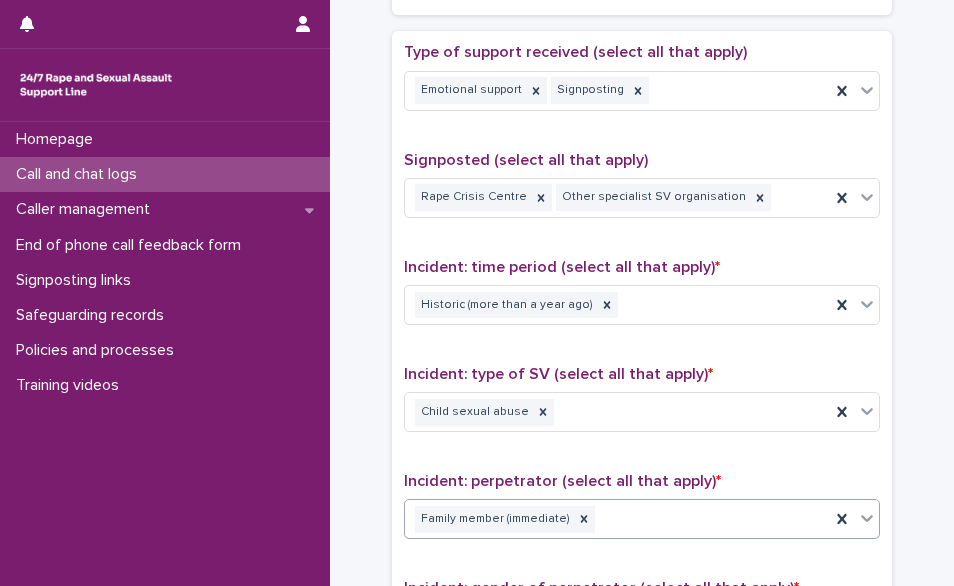 scroll, scrollTop: 1616, scrollLeft: 0, axis: vertical 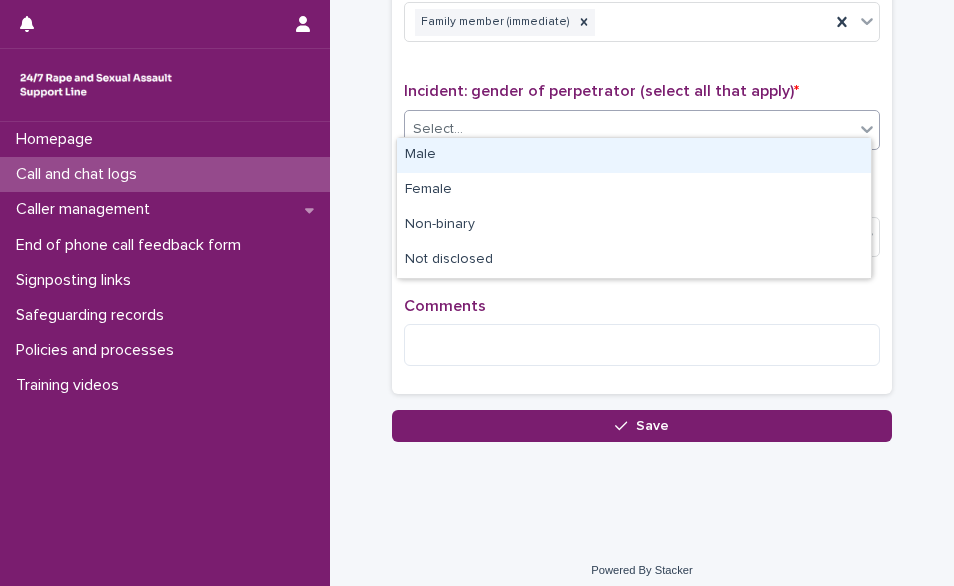 click at bounding box center [867, 129] 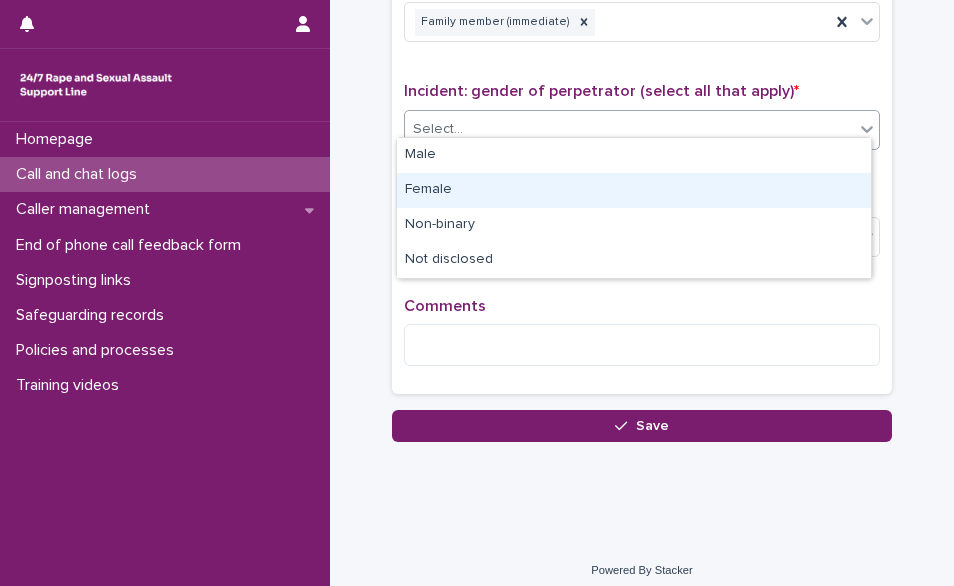 click on "Female" at bounding box center (634, 190) 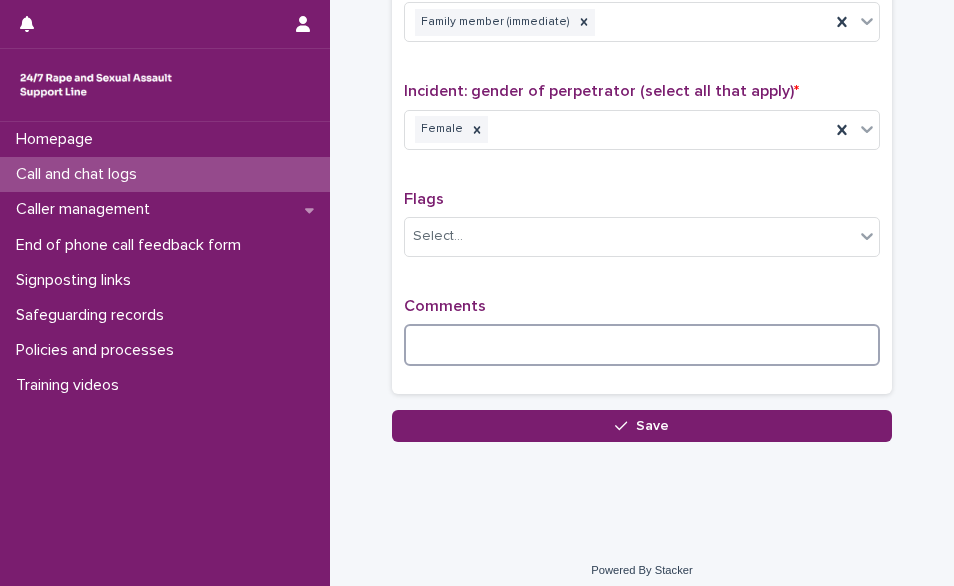 click at bounding box center [642, 345] 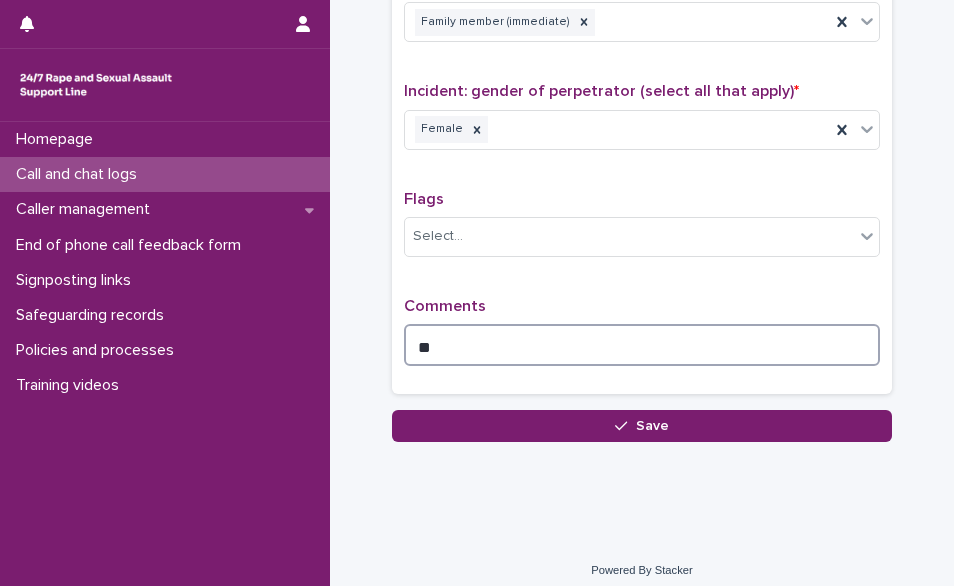 type on "*" 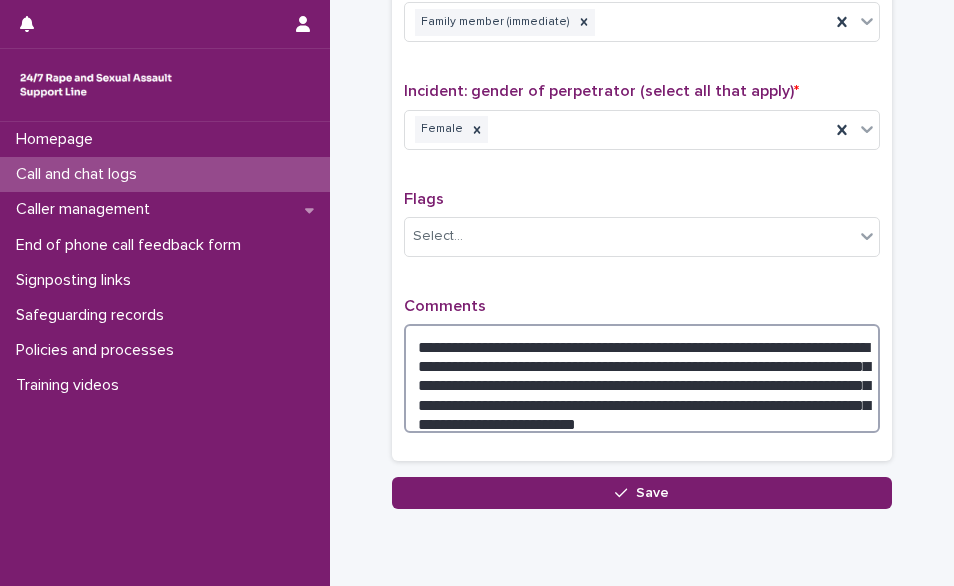 type on "**********" 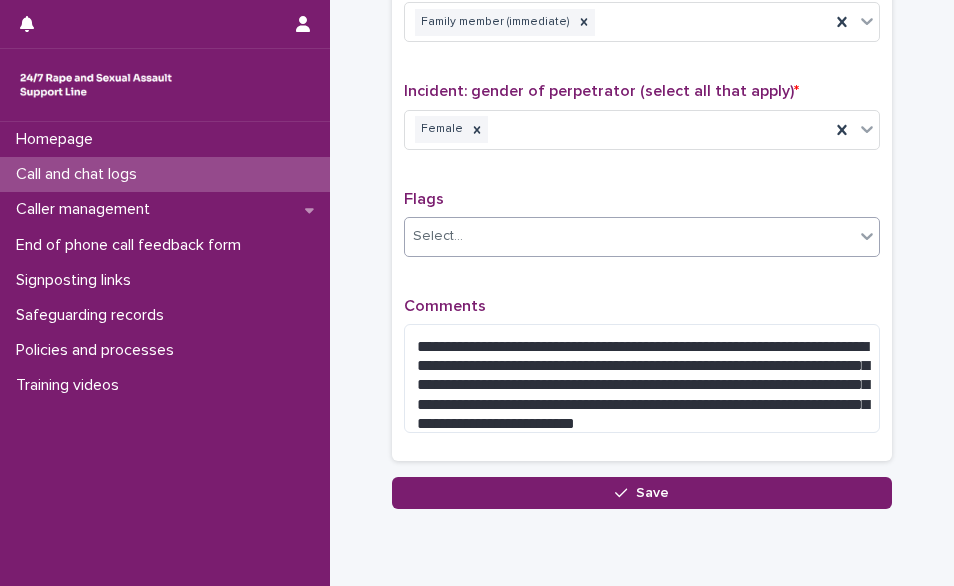 click on "Select..." at bounding box center (629, 236) 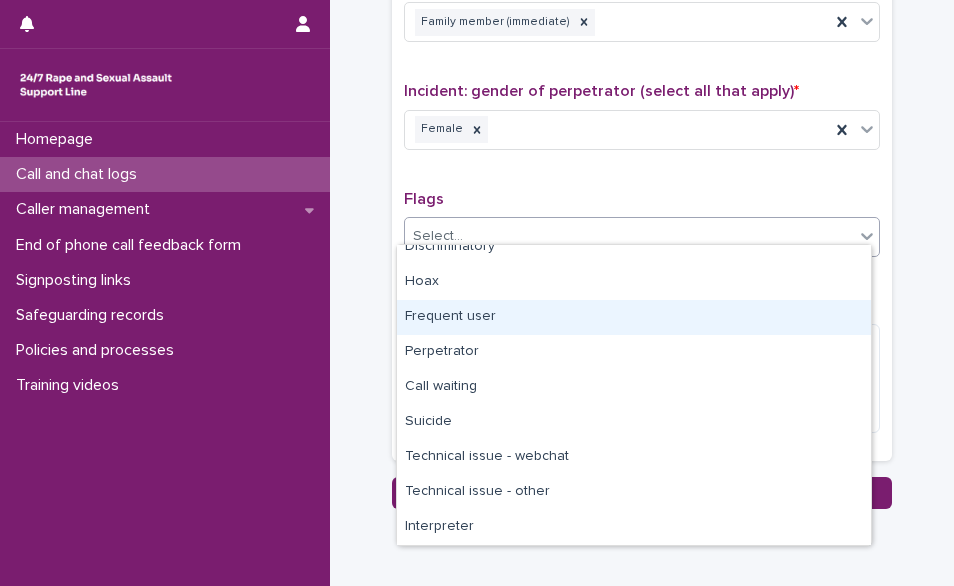 scroll, scrollTop: 120, scrollLeft: 0, axis: vertical 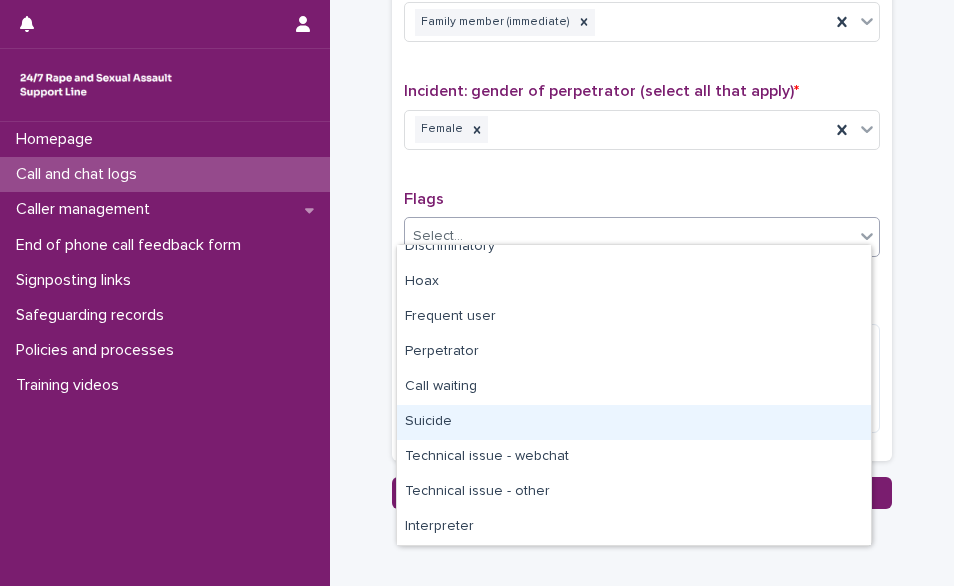 click on "Suicide" at bounding box center (634, 422) 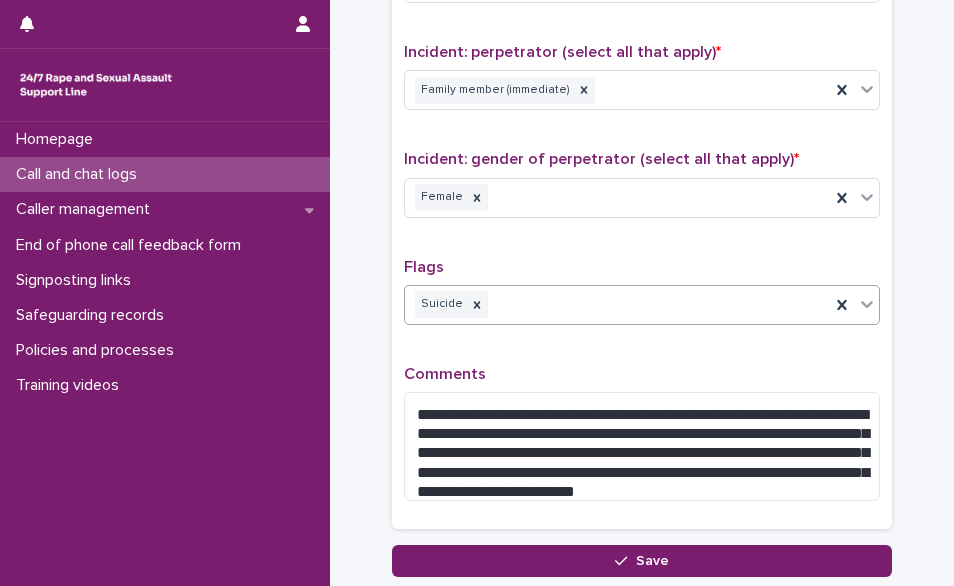 scroll, scrollTop: 1590, scrollLeft: 0, axis: vertical 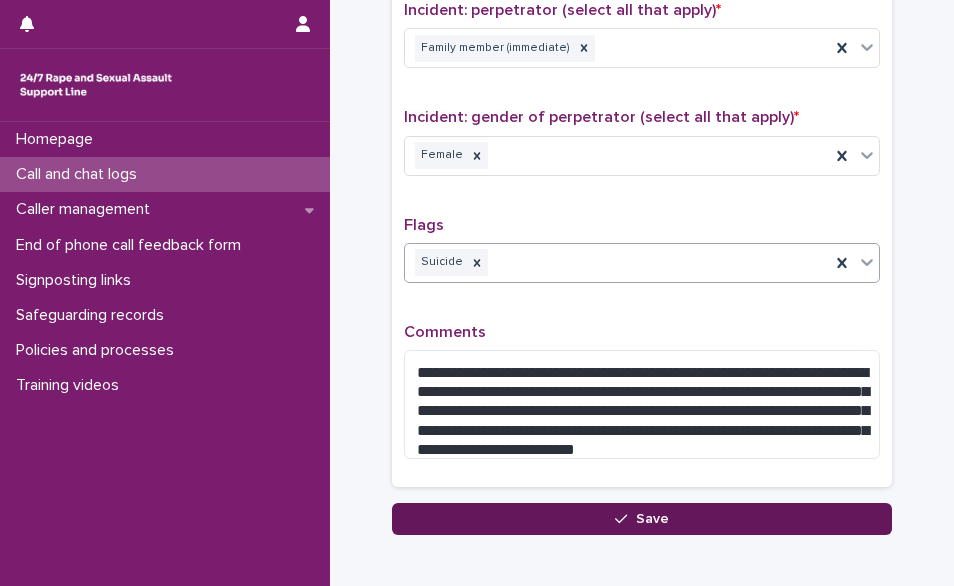 click on "Save" at bounding box center (642, 519) 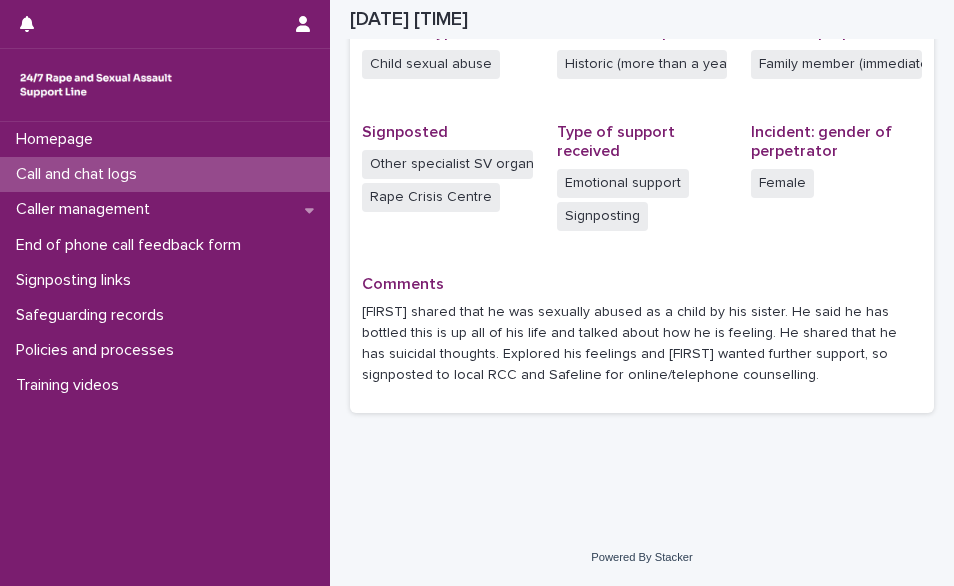 scroll, scrollTop: 543, scrollLeft: 0, axis: vertical 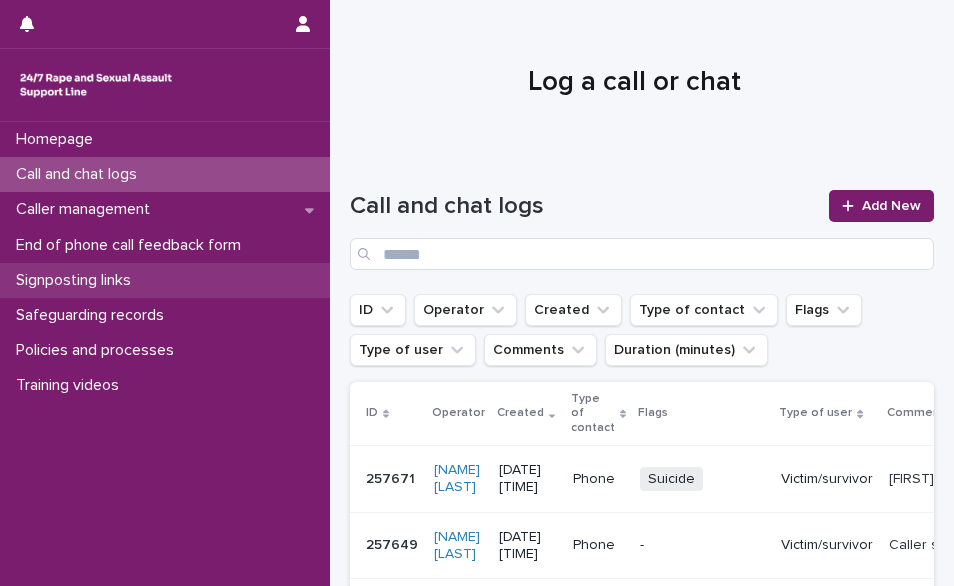 click on "Signposting links" at bounding box center (77, 280) 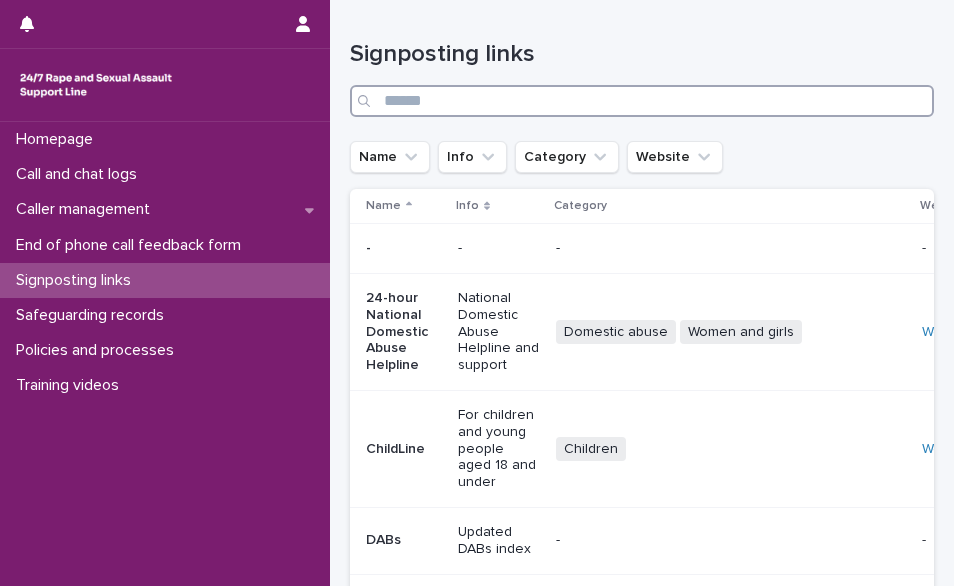 click at bounding box center (642, 101) 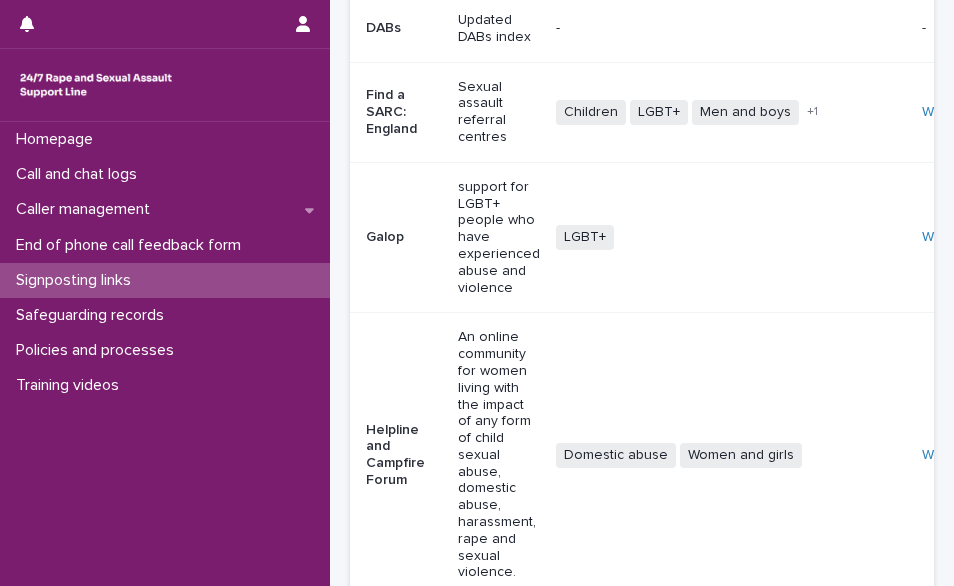click on "Find a SARC: England" at bounding box center (400, 112) 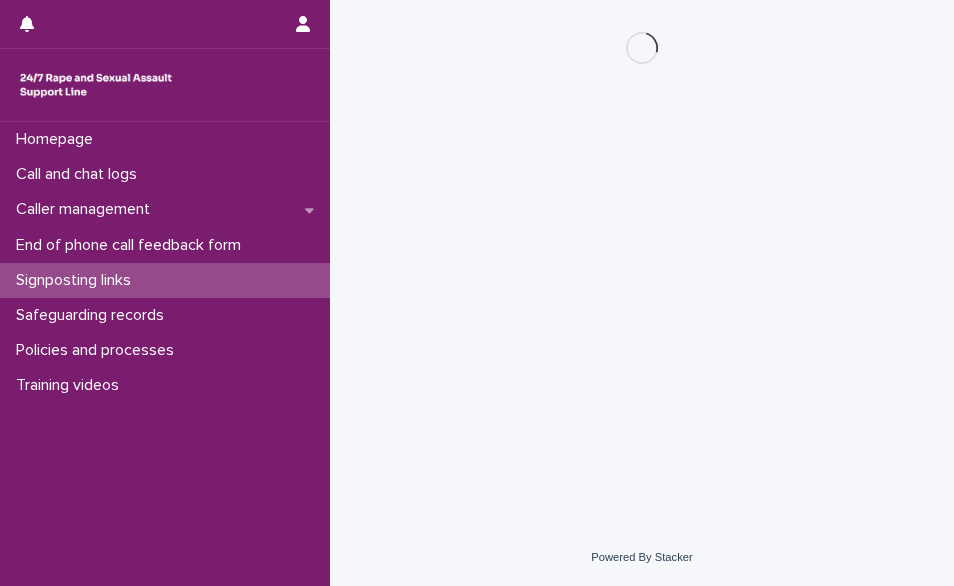 scroll, scrollTop: 0, scrollLeft: 0, axis: both 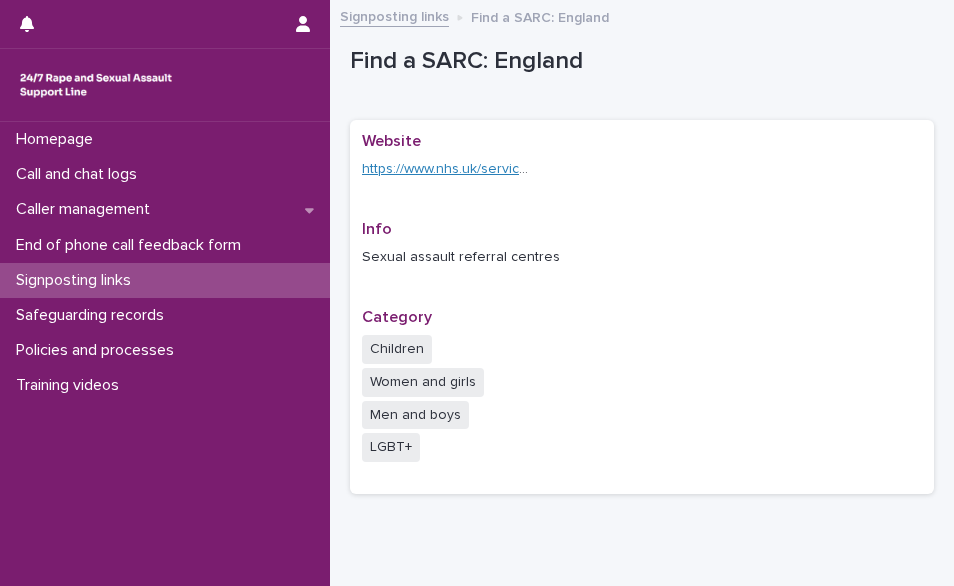 click on "https://www.nhs.uk/service-search/sexual-health-services/find-a-rape-and-sexual-assault-referral-centre" at bounding box center (690, 169) 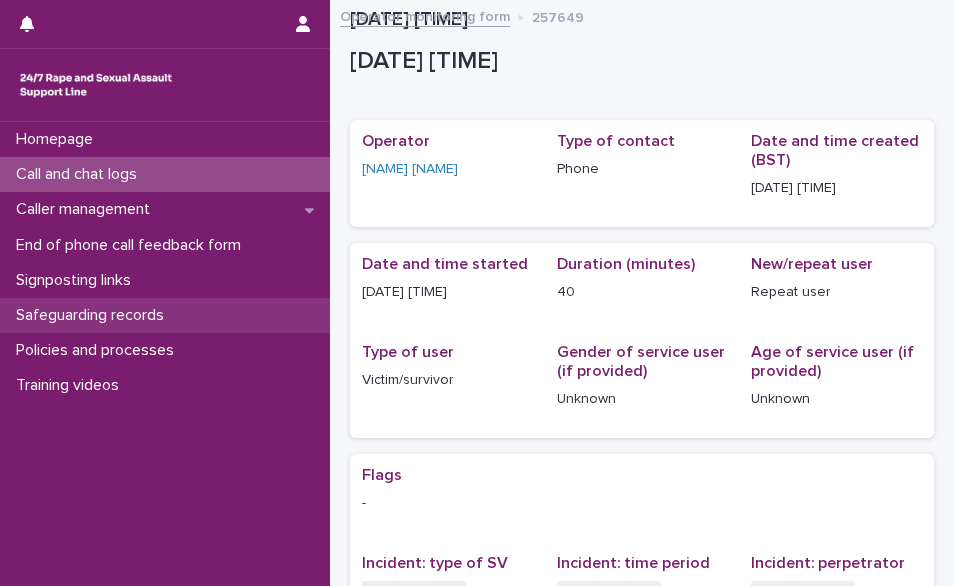 scroll, scrollTop: 0, scrollLeft: 0, axis: both 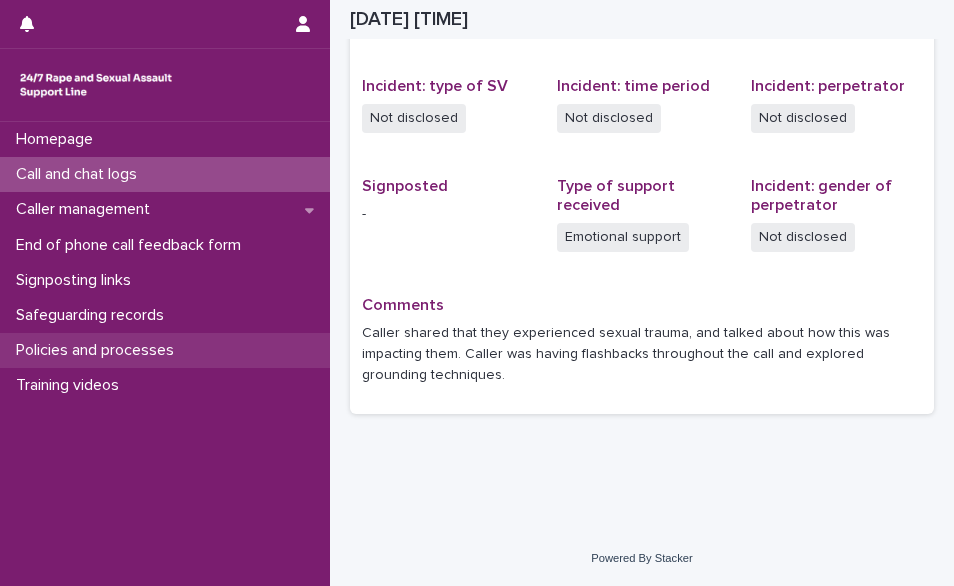 click on "Policies and processes" at bounding box center [99, 350] 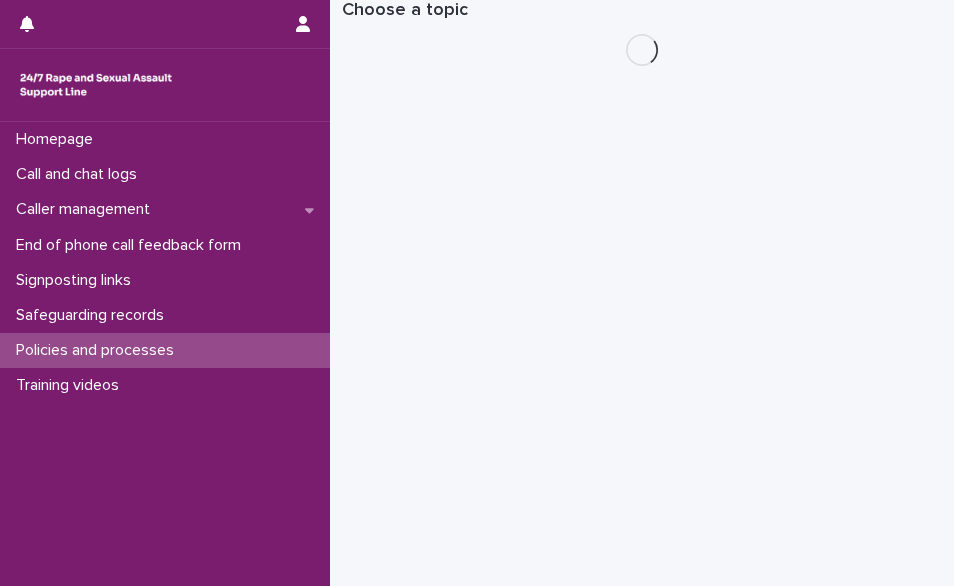 scroll, scrollTop: 0, scrollLeft: 0, axis: both 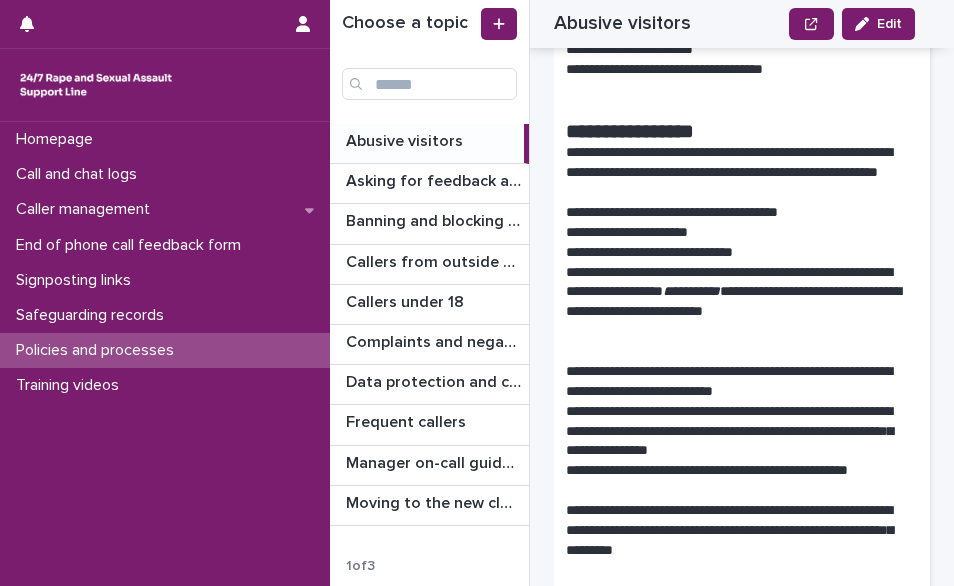 click on "**********" at bounding box center (734, 233) 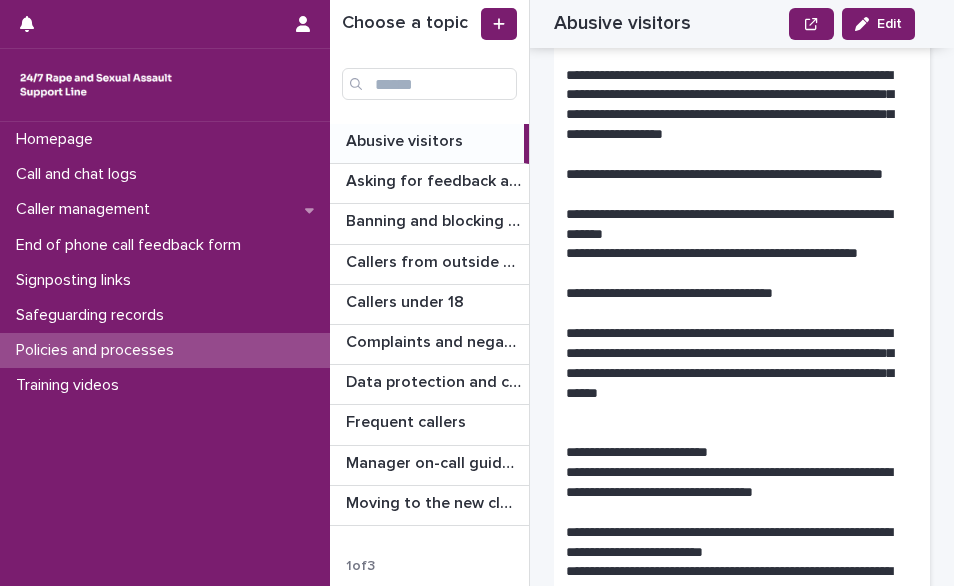 scroll, scrollTop: 2644, scrollLeft: 0, axis: vertical 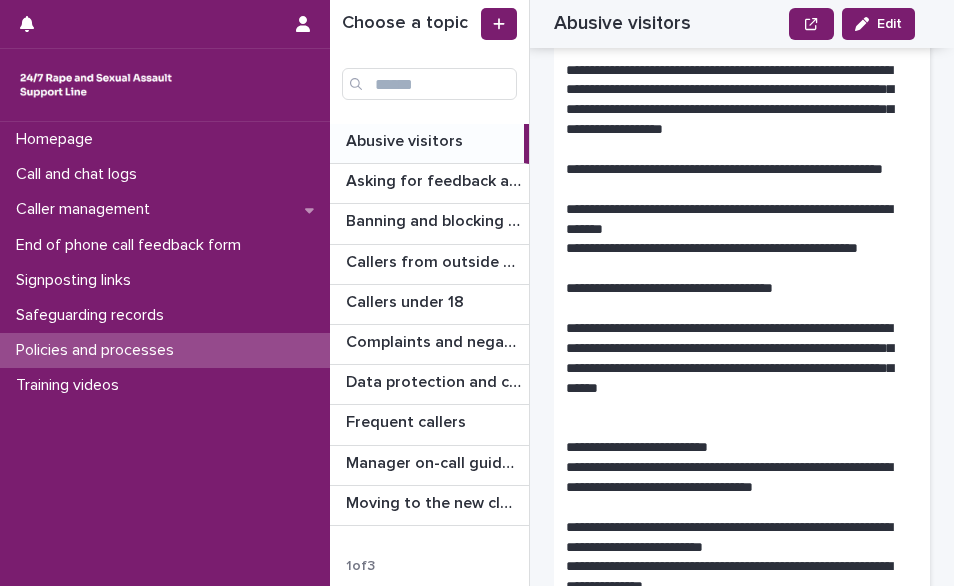 click on "Homepage Call and chat logs Caller management End of phone call feedback form Signposting links Safeguarding records Policies and processes Training videos" at bounding box center (165, 354) 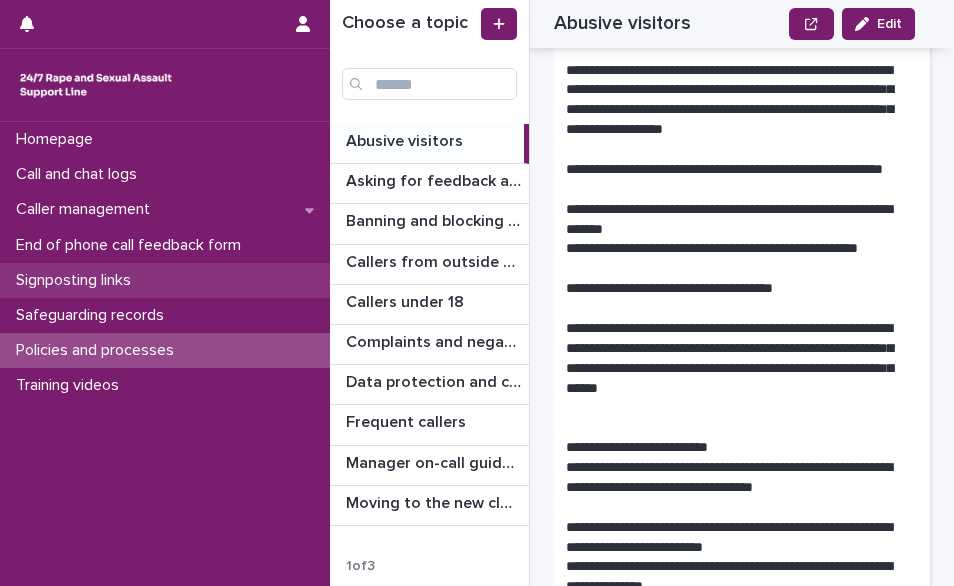 click on "Signposting links" at bounding box center [165, 280] 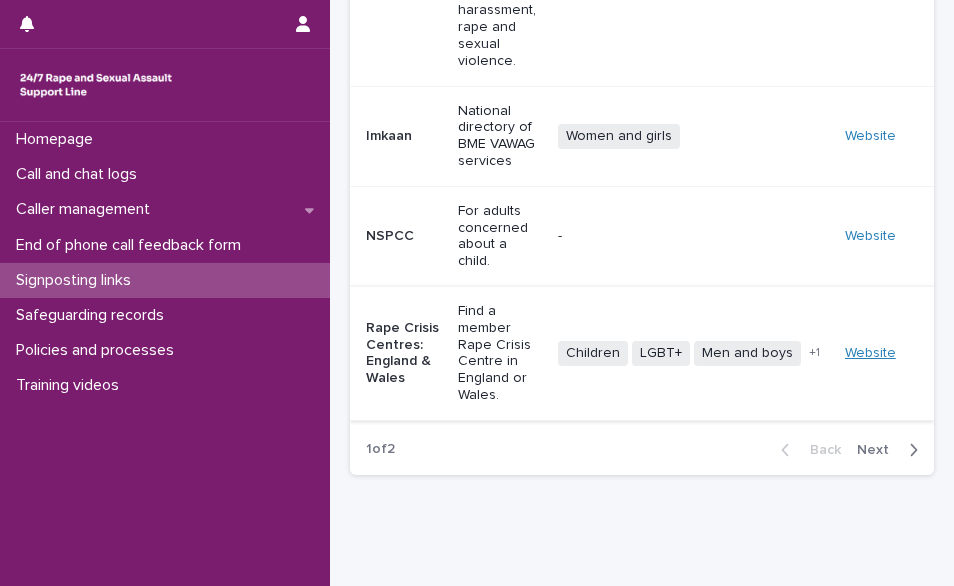 scroll, scrollTop: 988, scrollLeft: 0, axis: vertical 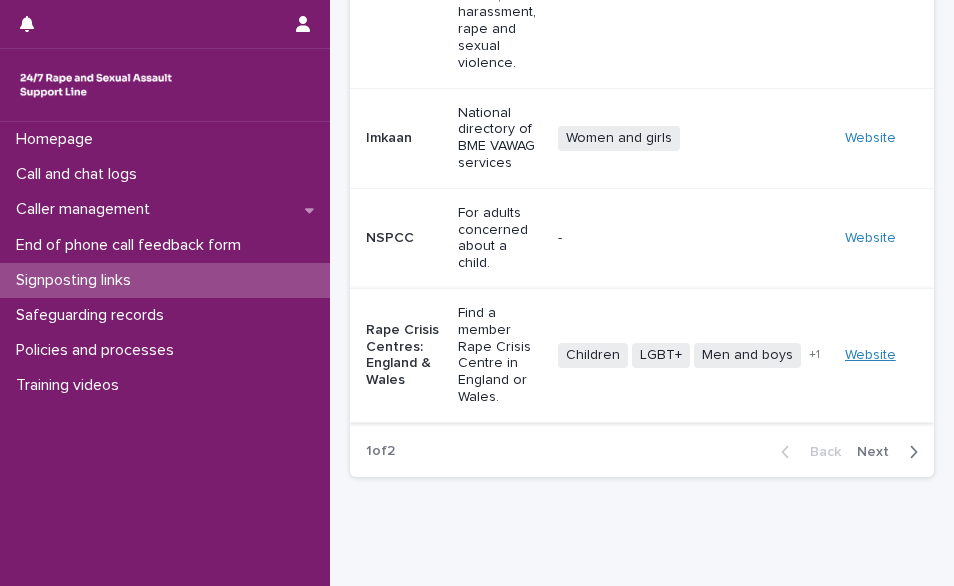 click on "Website" at bounding box center [870, 355] 